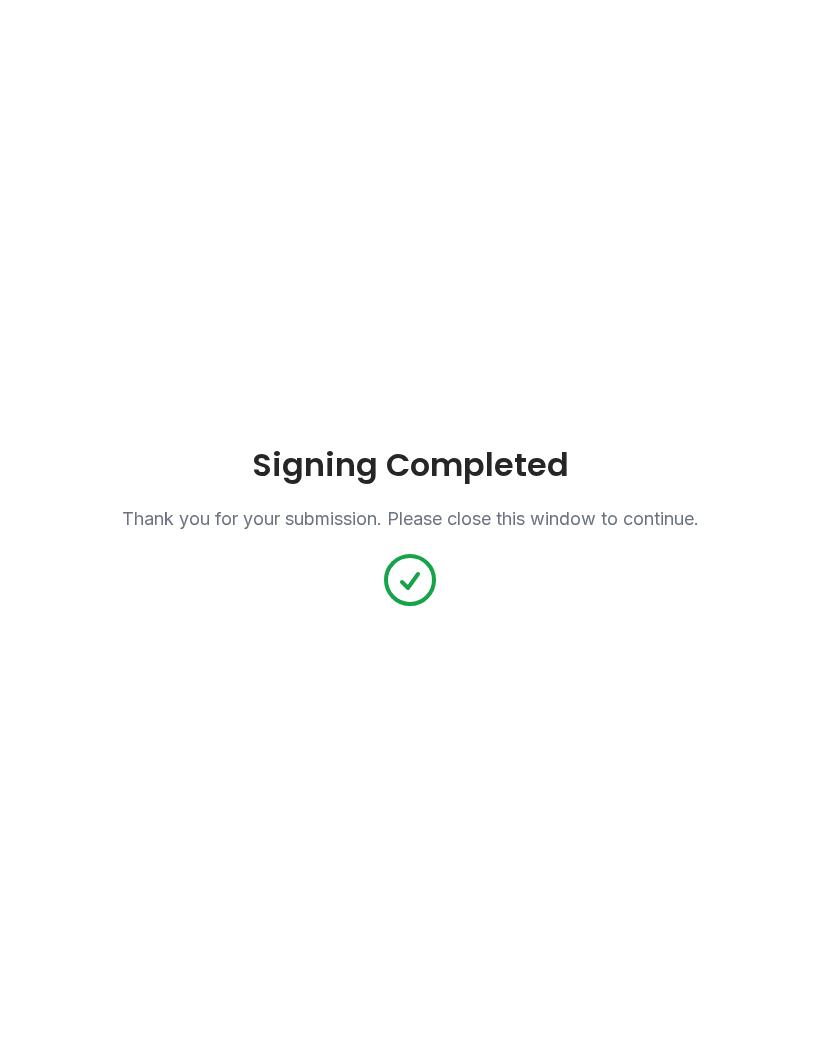 scroll, scrollTop: 0, scrollLeft: 0, axis: both 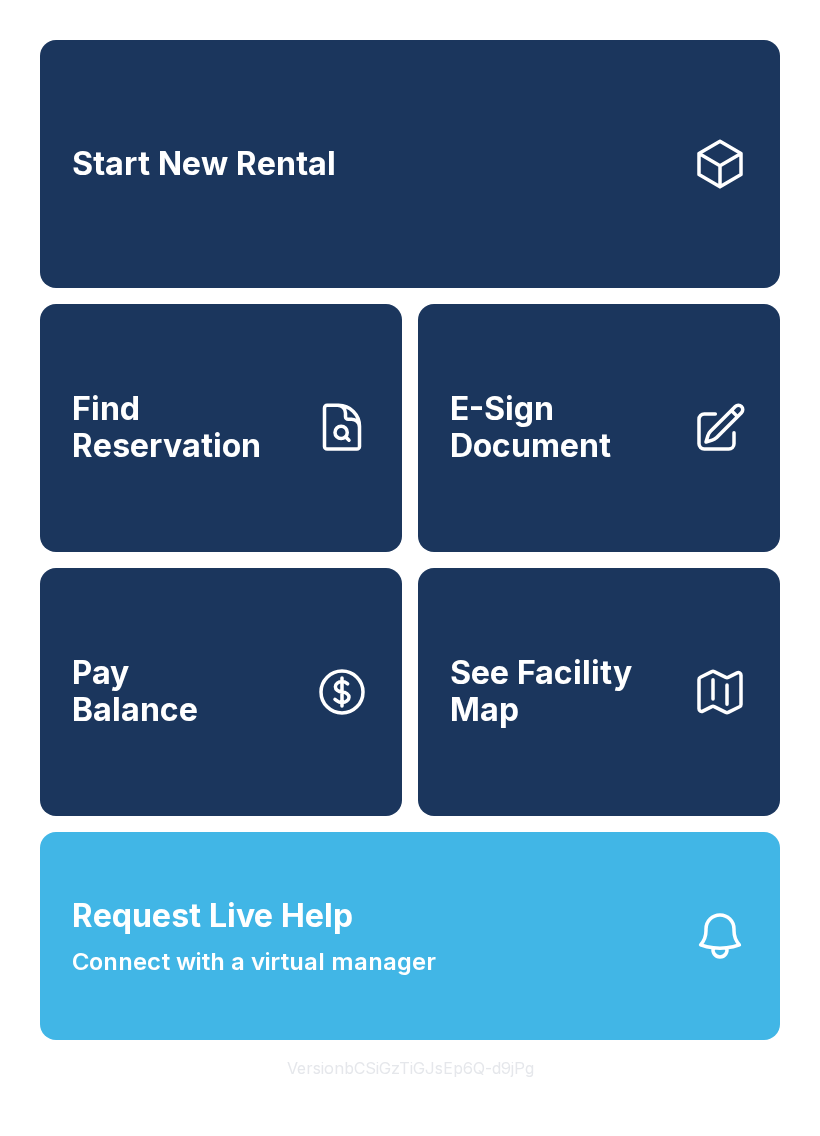 click on "Find Reservation" at bounding box center (221, 428) 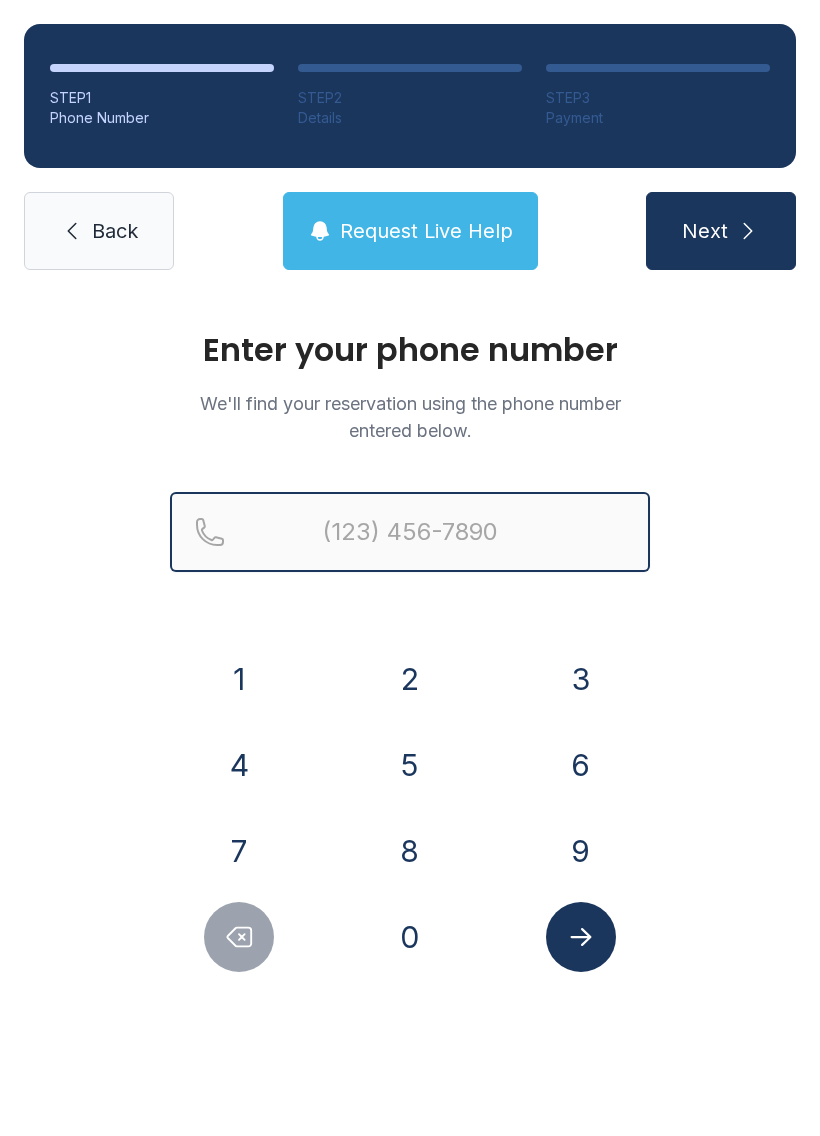 click at bounding box center [410, 532] 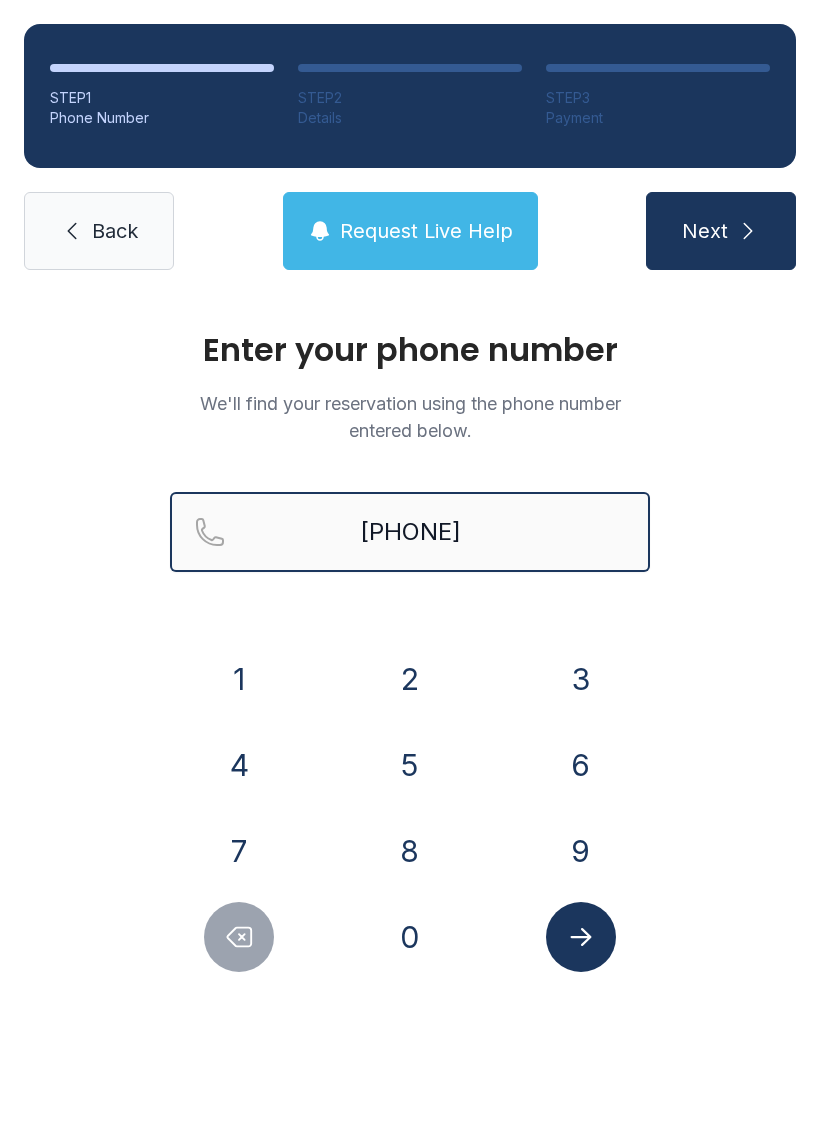 type on "[PHONE]" 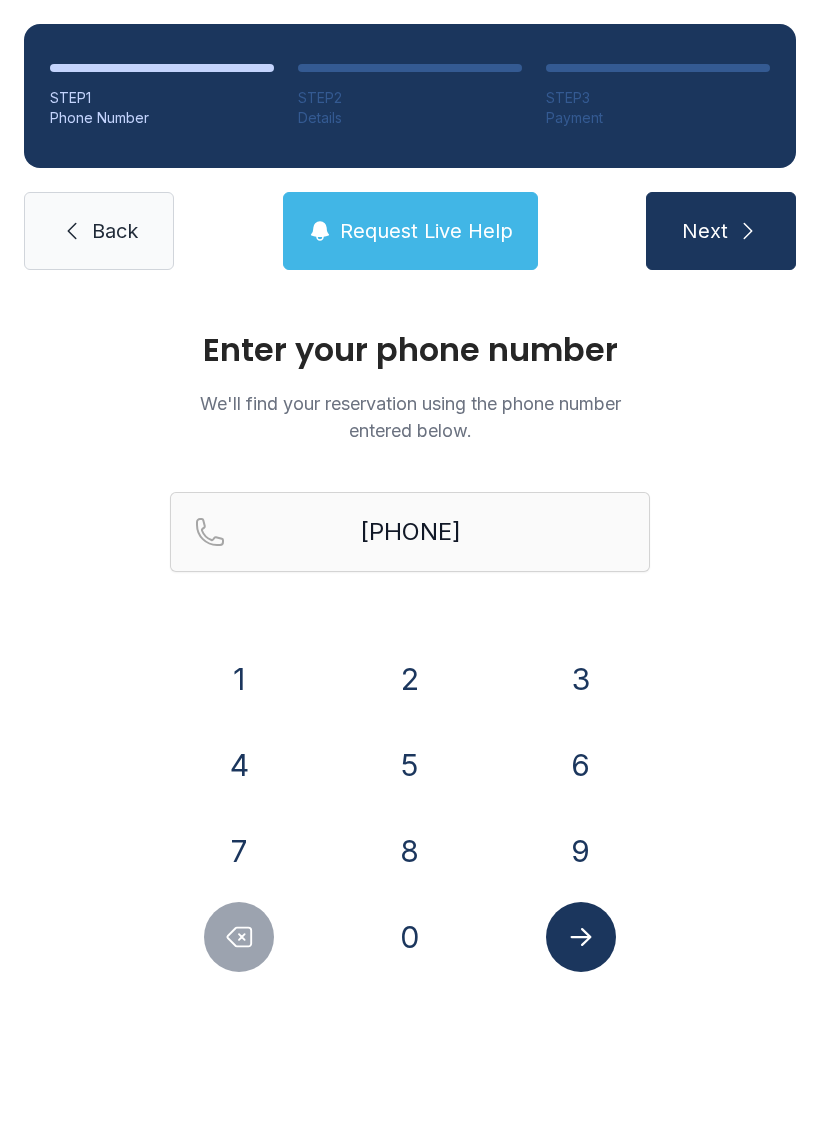 click on "Next" at bounding box center [721, 231] 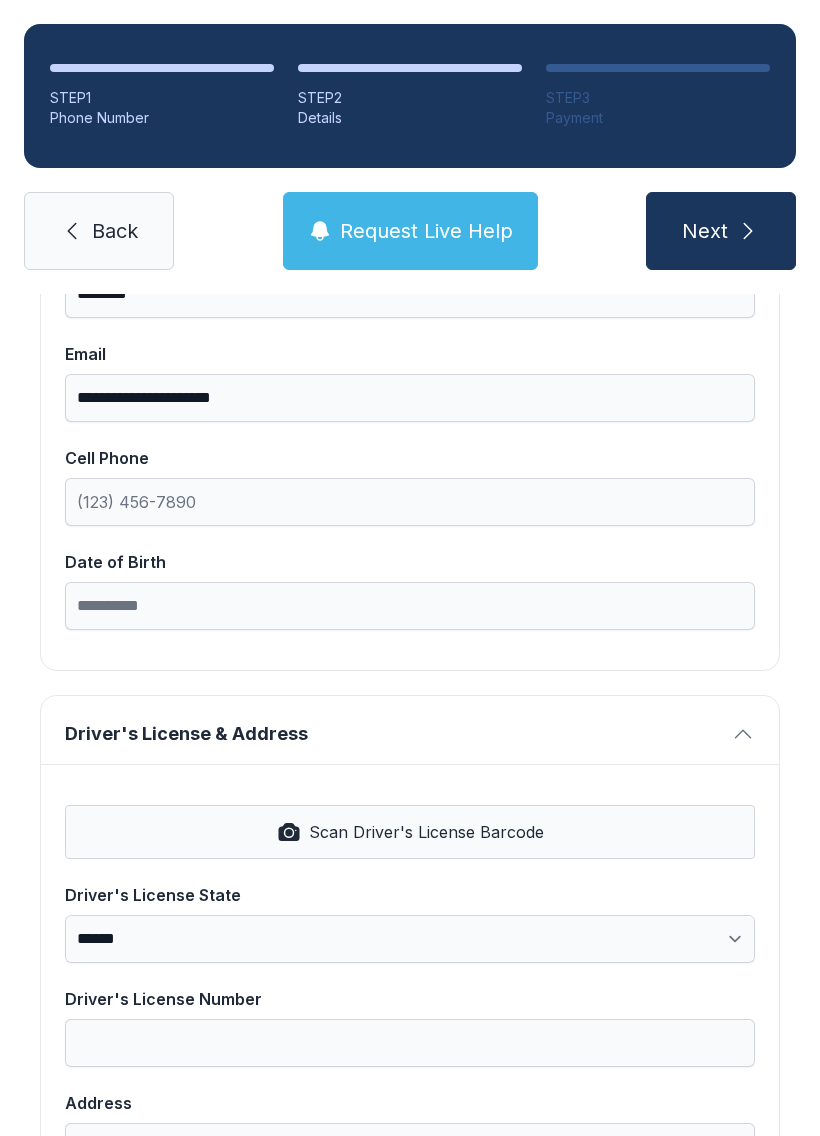 scroll, scrollTop: 385, scrollLeft: 0, axis: vertical 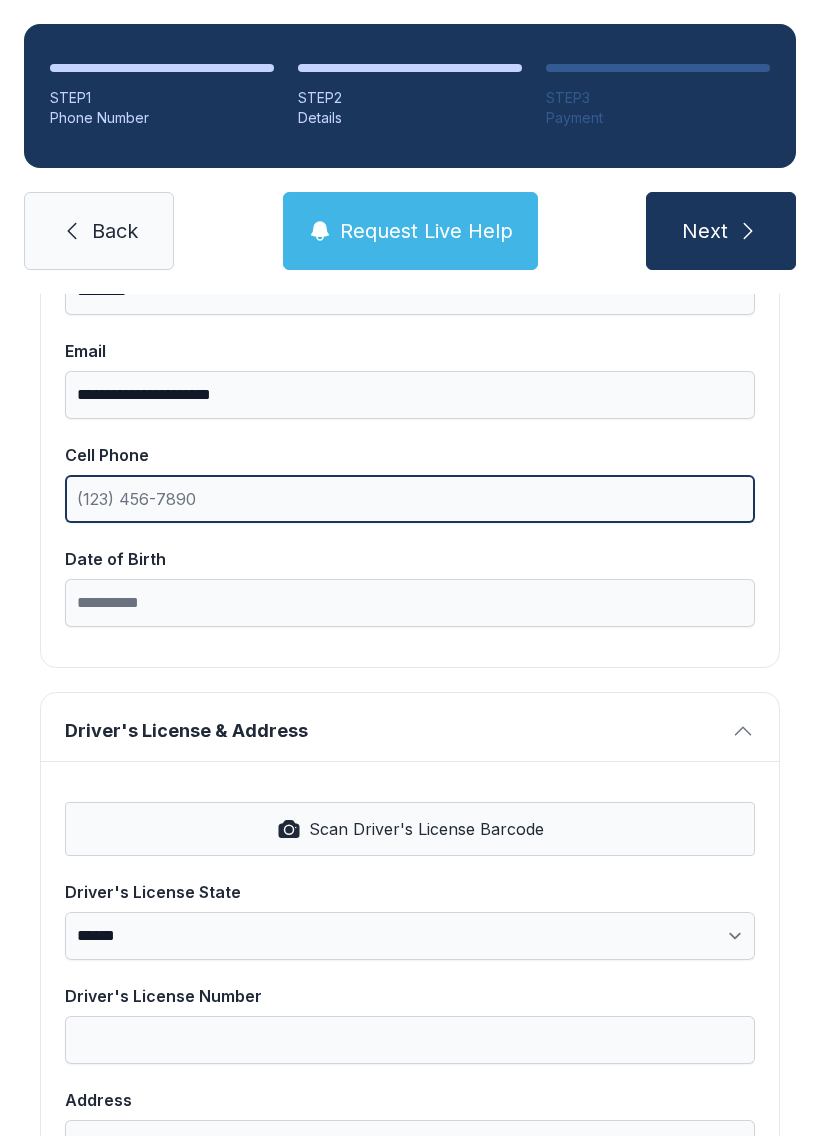 click on "Cell Phone" at bounding box center (410, 499) 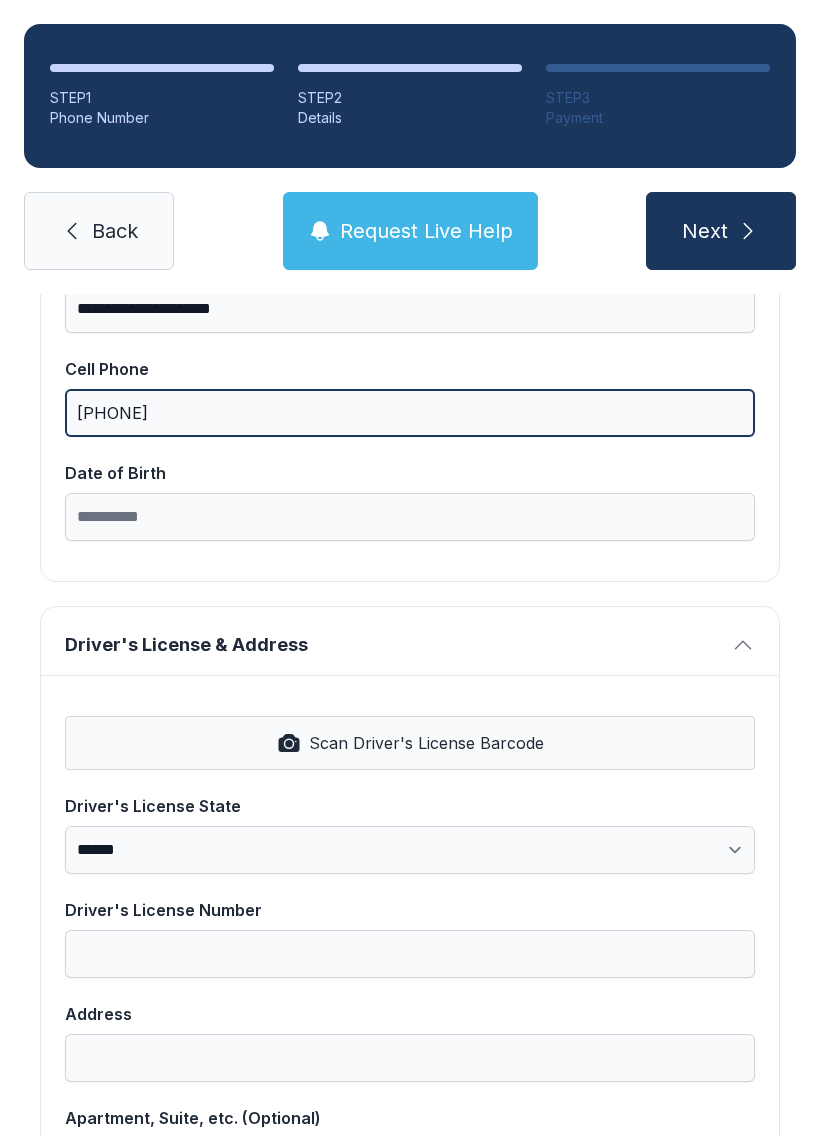 scroll, scrollTop: 474, scrollLeft: 0, axis: vertical 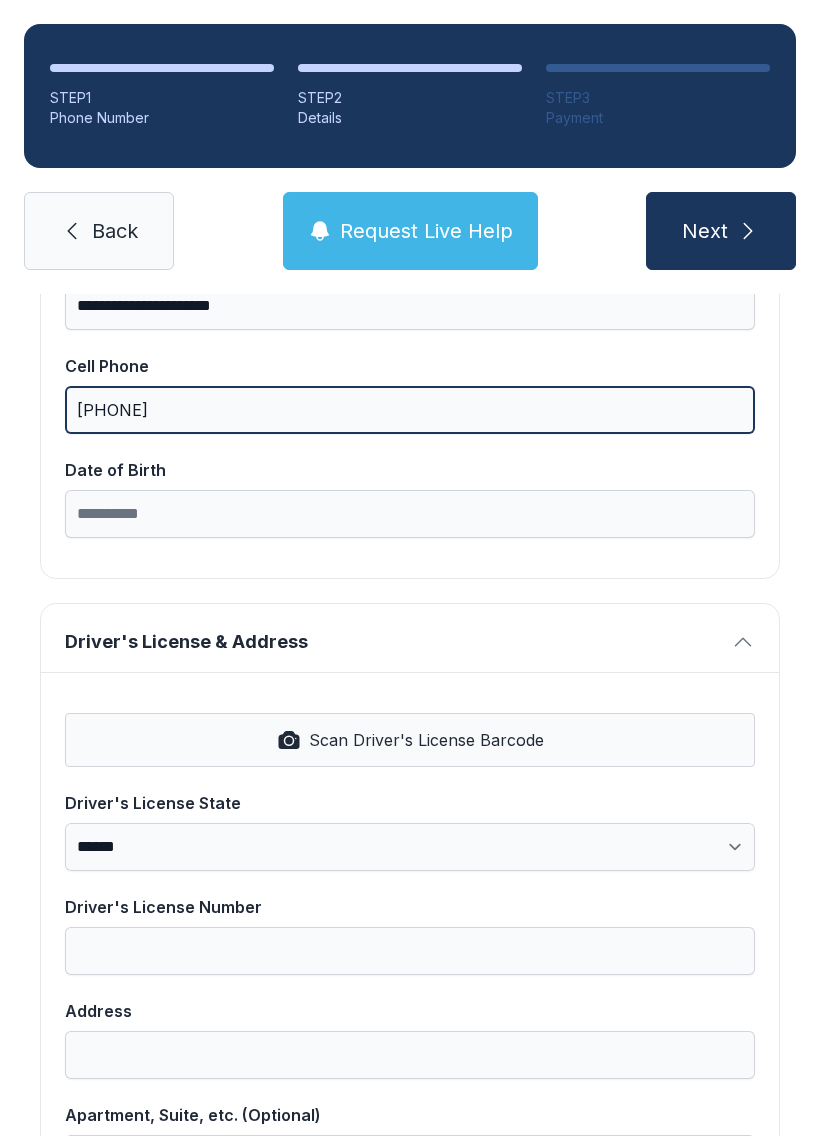type on "[PHONE]" 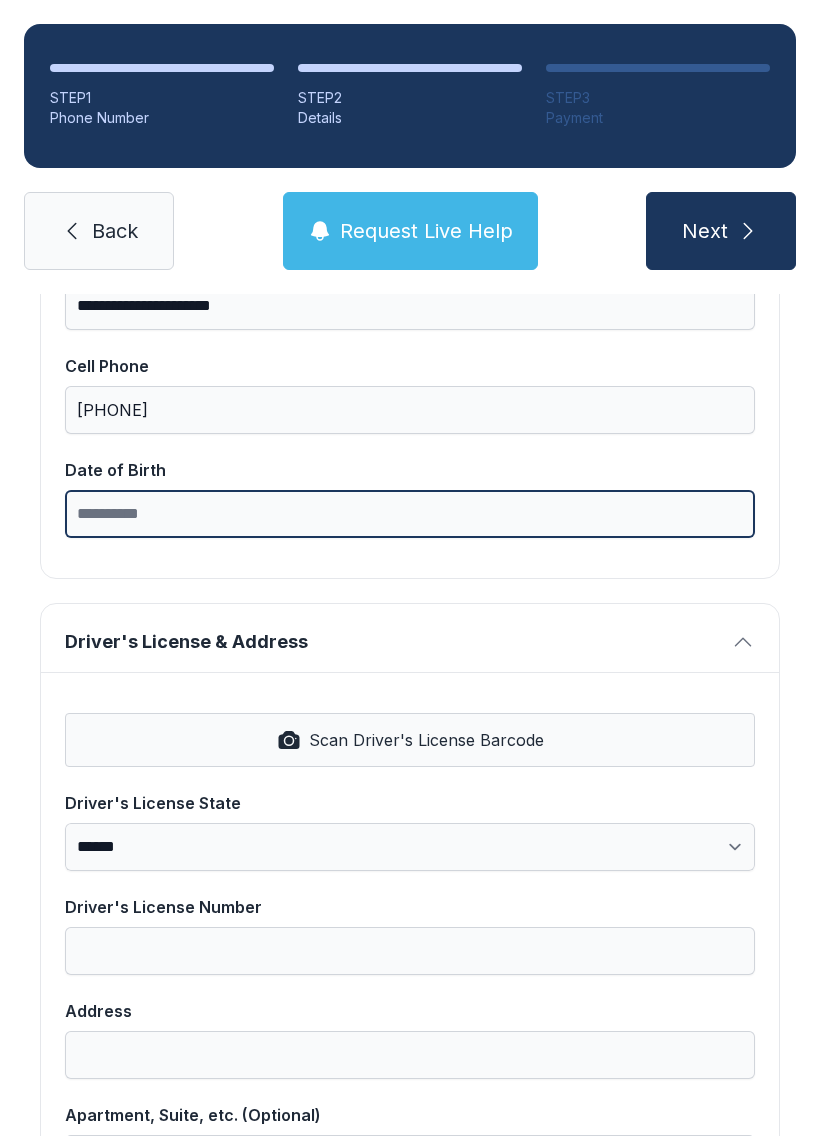 click on "Date of Birth" at bounding box center [410, 514] 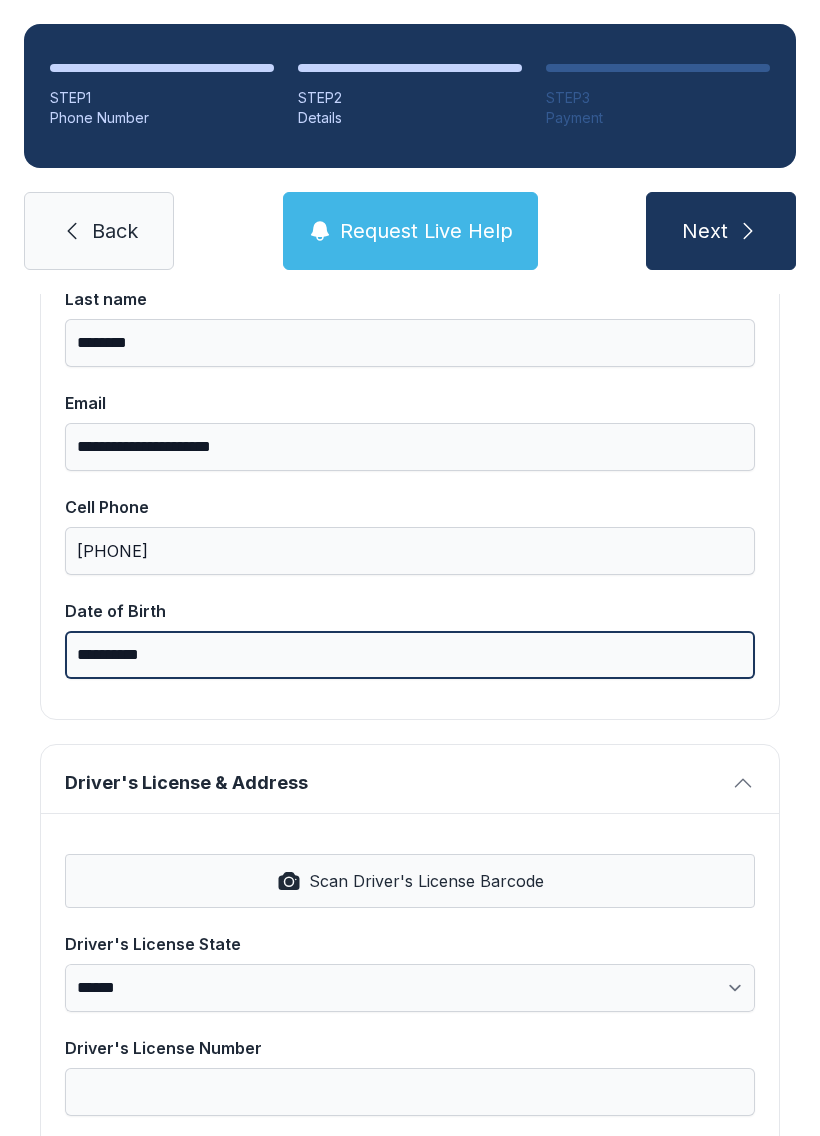 scroll, scrollTop: 316, scrollLeft: 0, axis: vertical 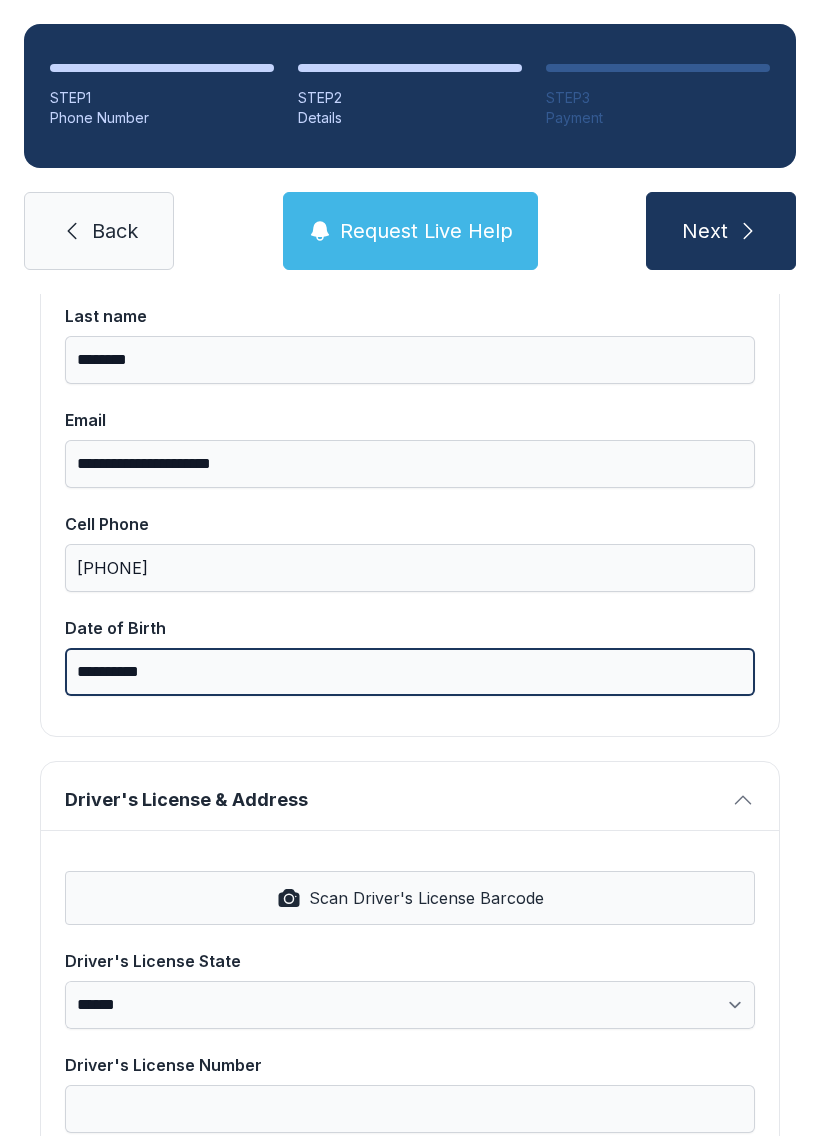 type on "**********" 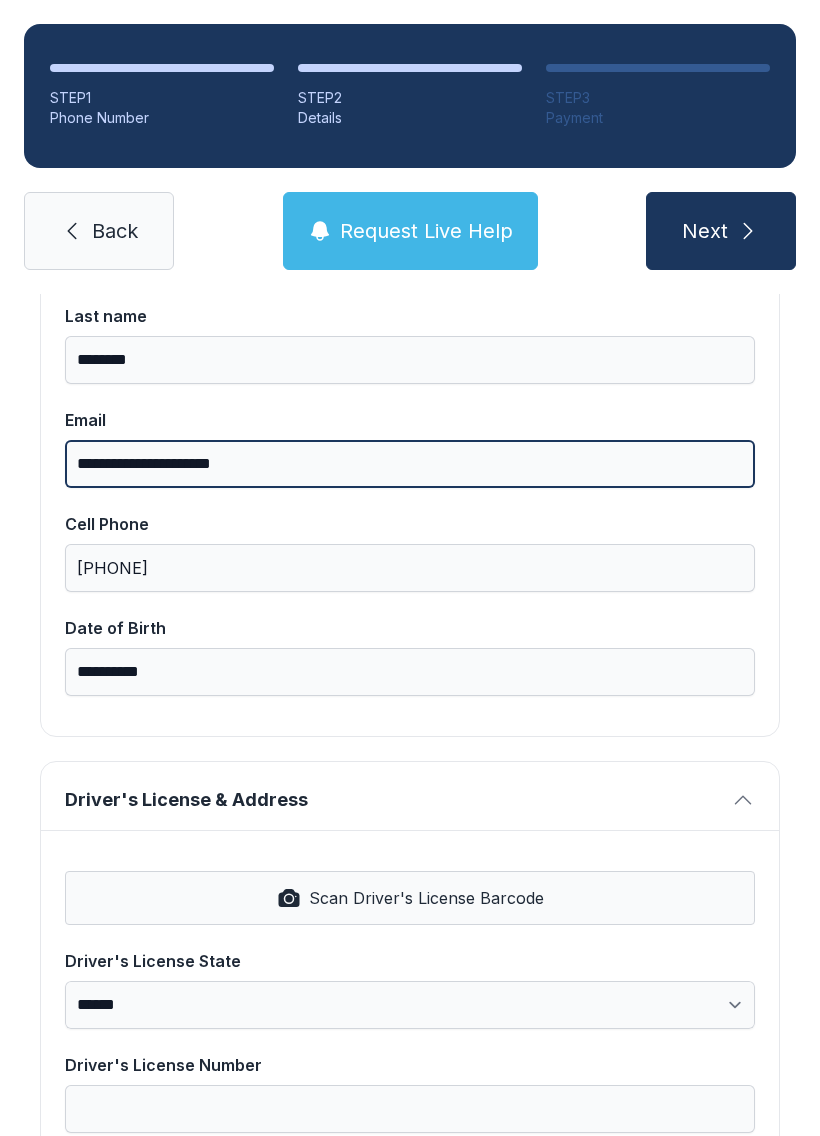 click on "**********" at bounding box center [410, 464] 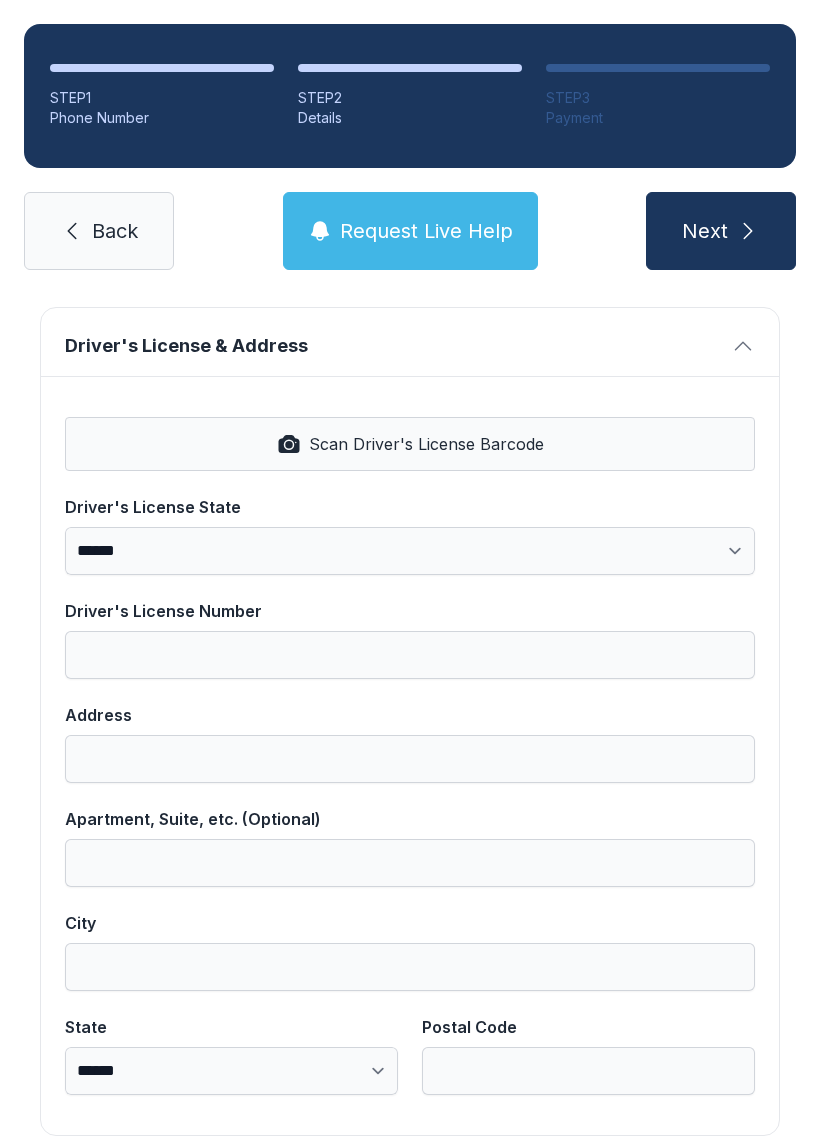 scroll, scrollTop: 772, scrollLeft: 0, axis: vertical 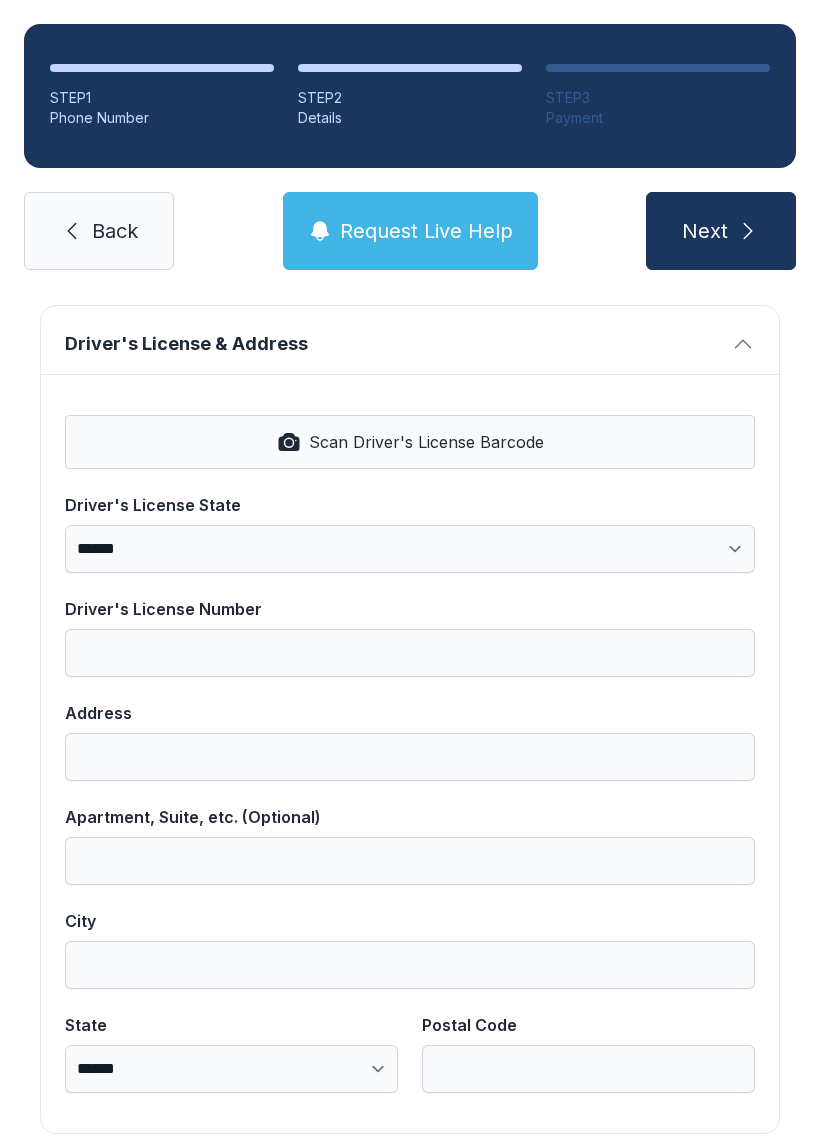 type on "**********" 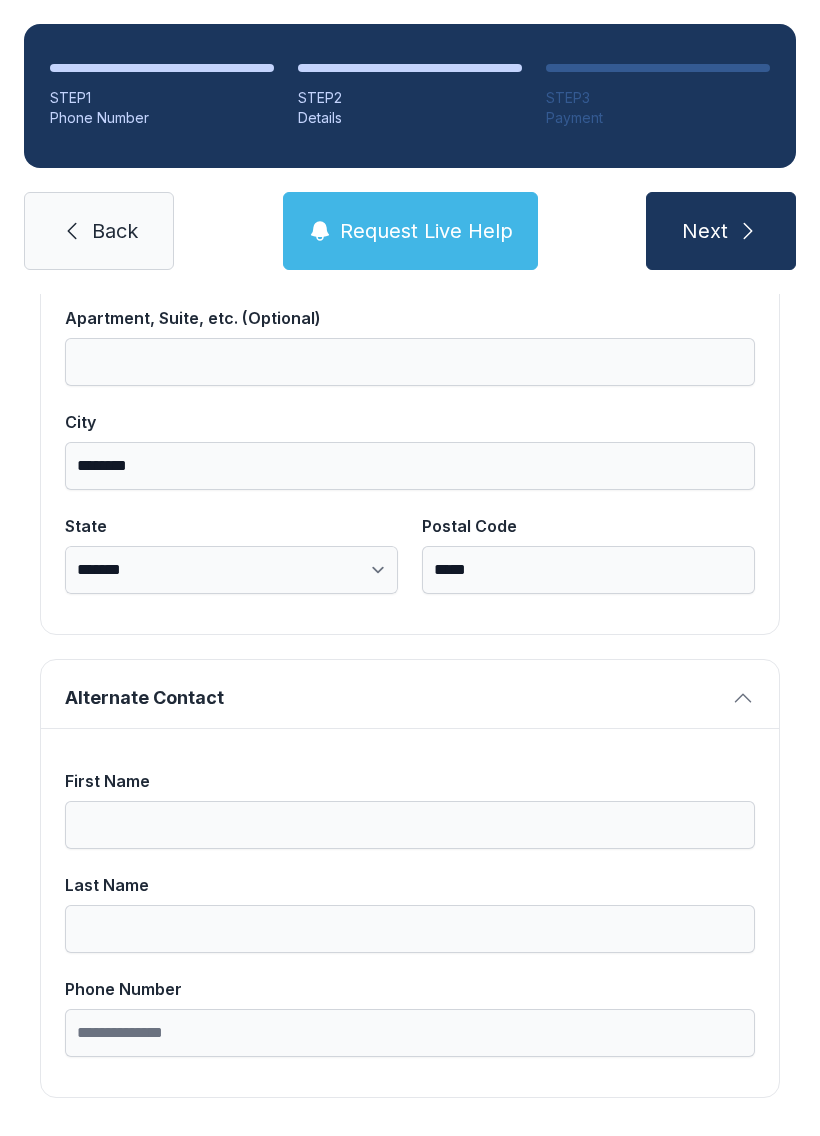 scroll, scrollTop: 1269, scrollLeft: 0, axis: vertical 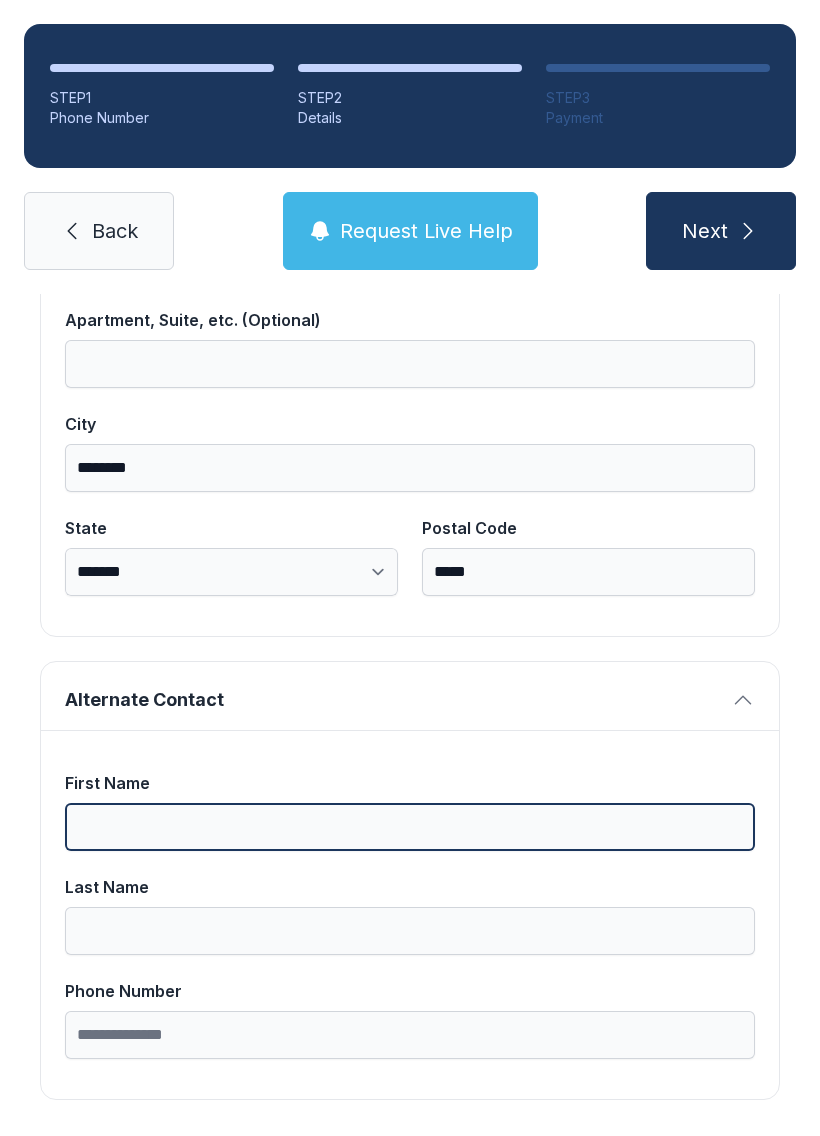 click on "First Name" at bounding box center [410, 827] 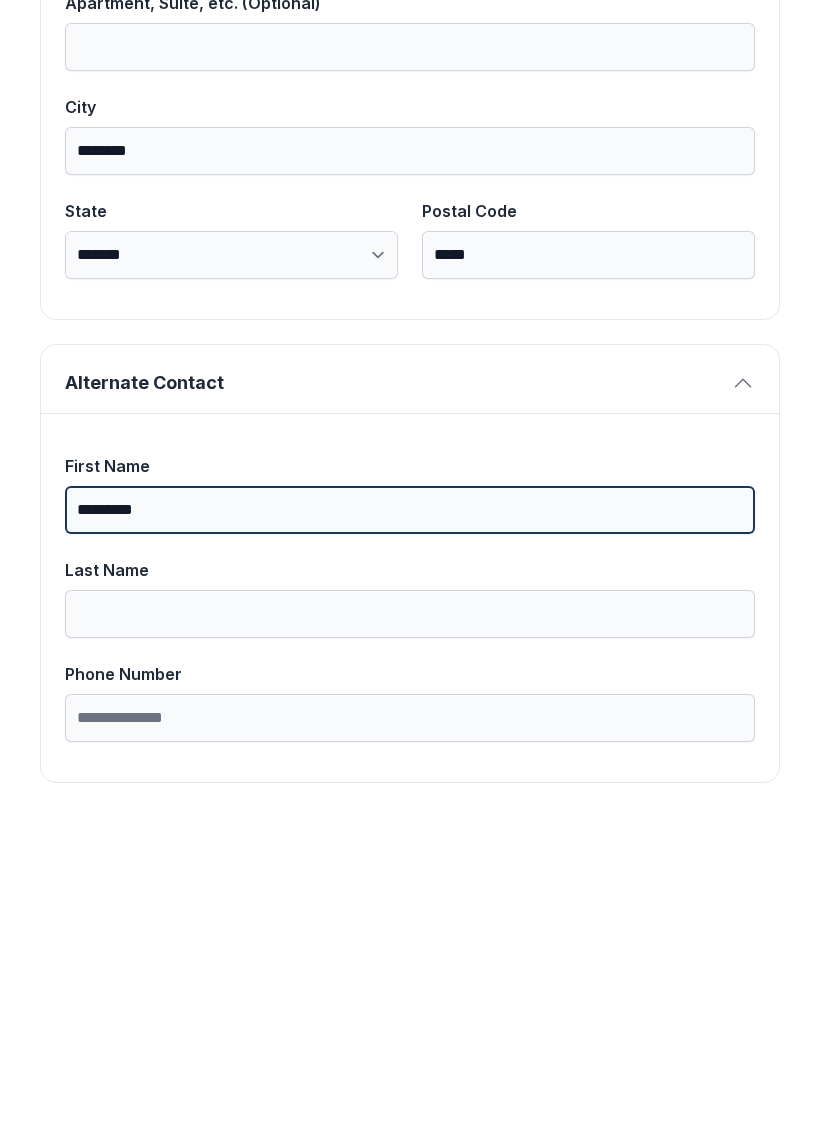 click on "*********" at bounding box center (410, 827) 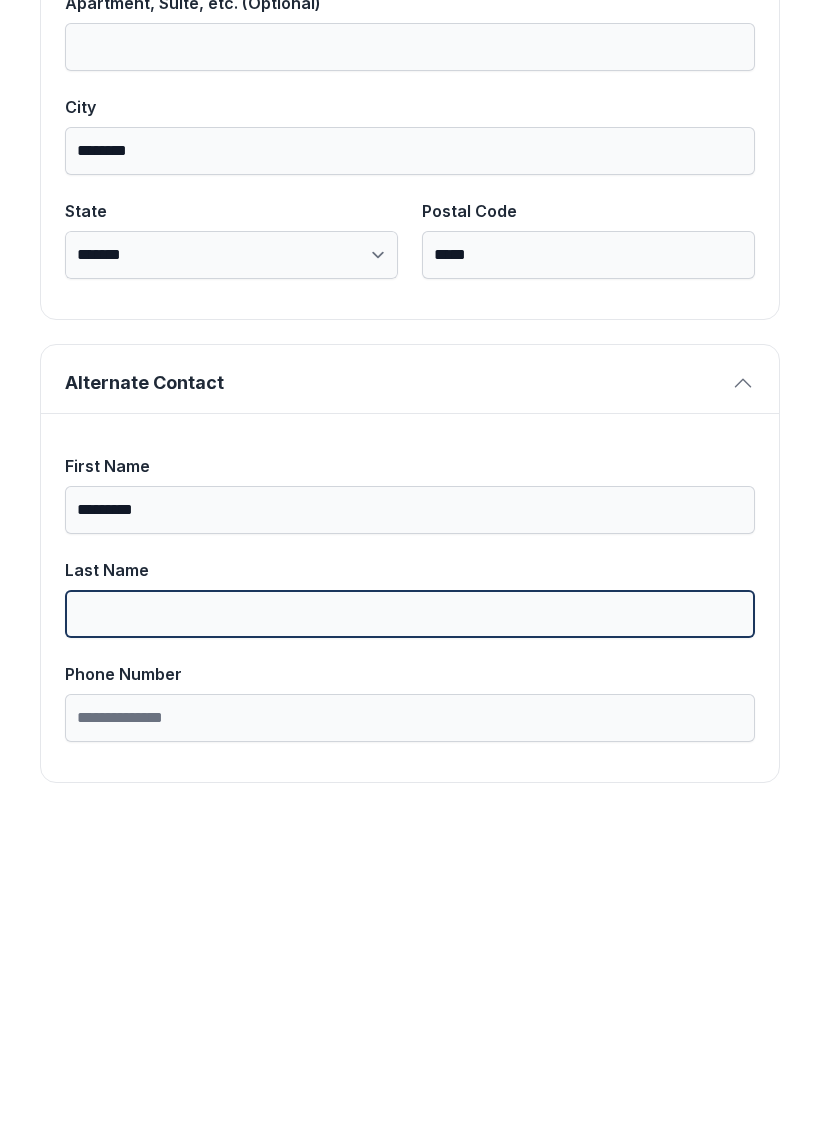 click on "Last Name" at bounding box center (410, 931) 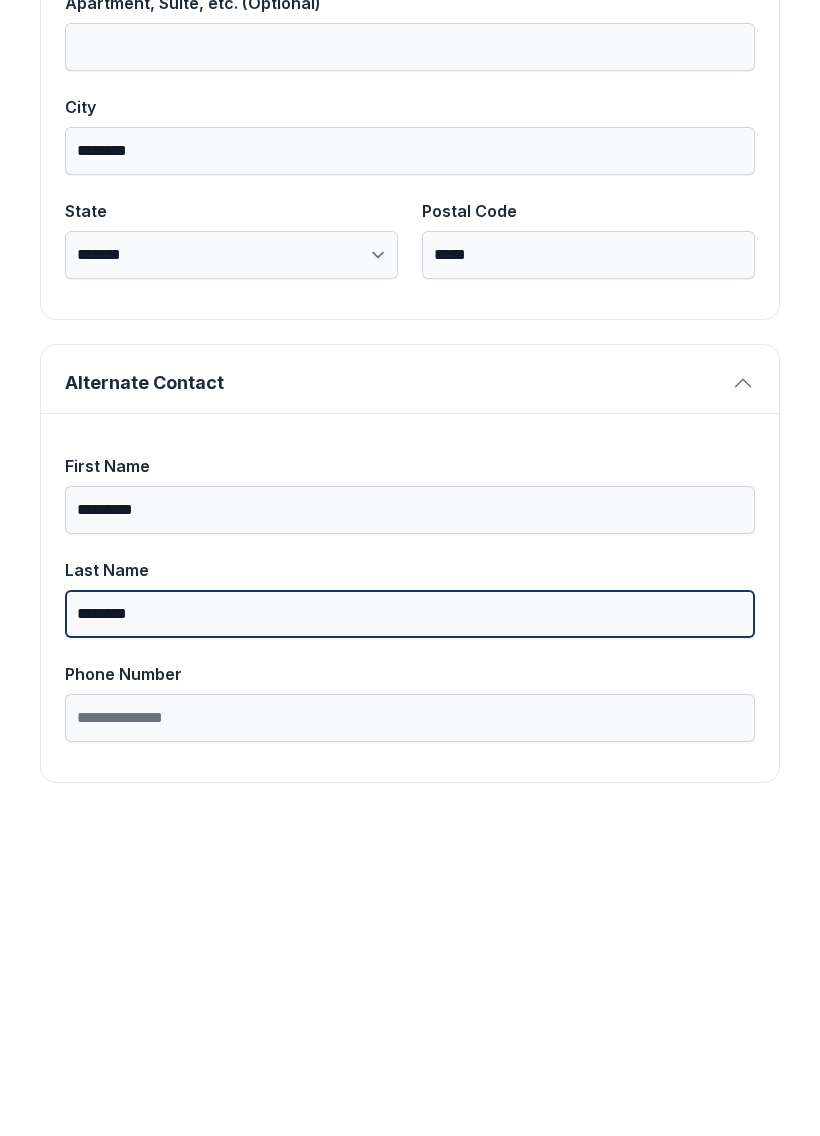 type on "********" 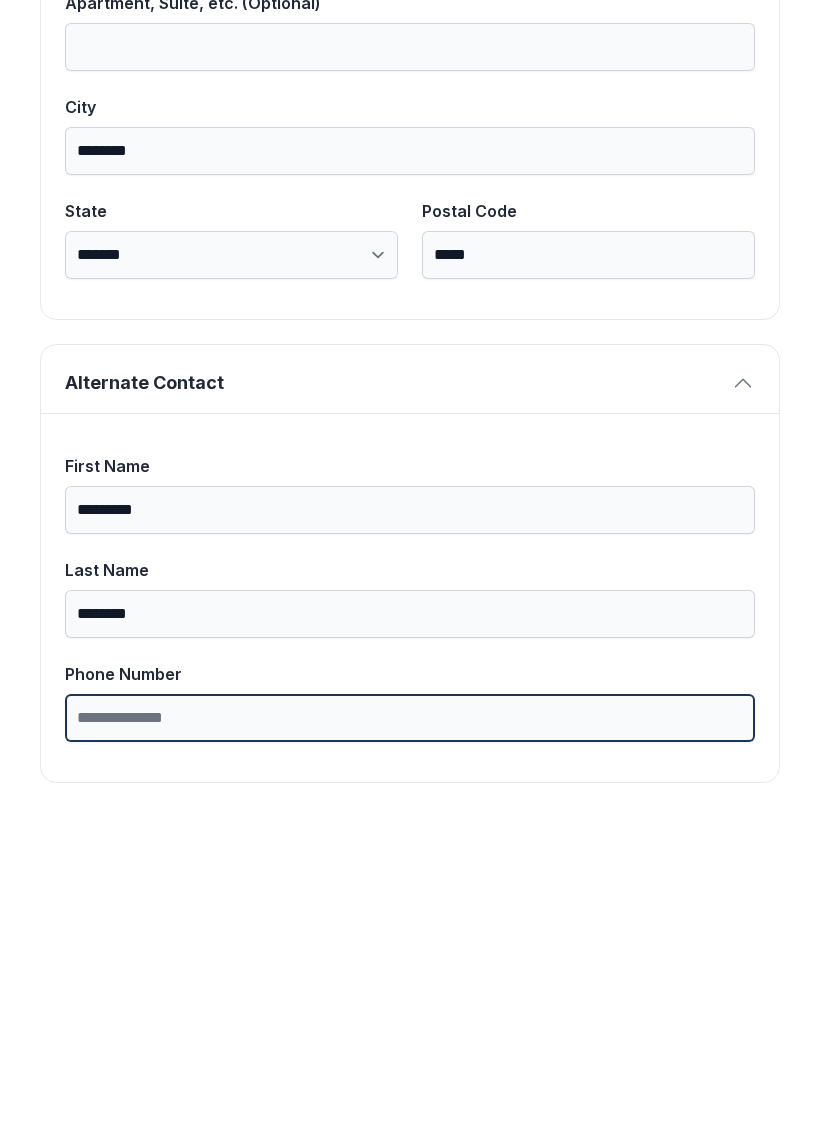 click on "Phone Number" at bounding box center [410, 1035] 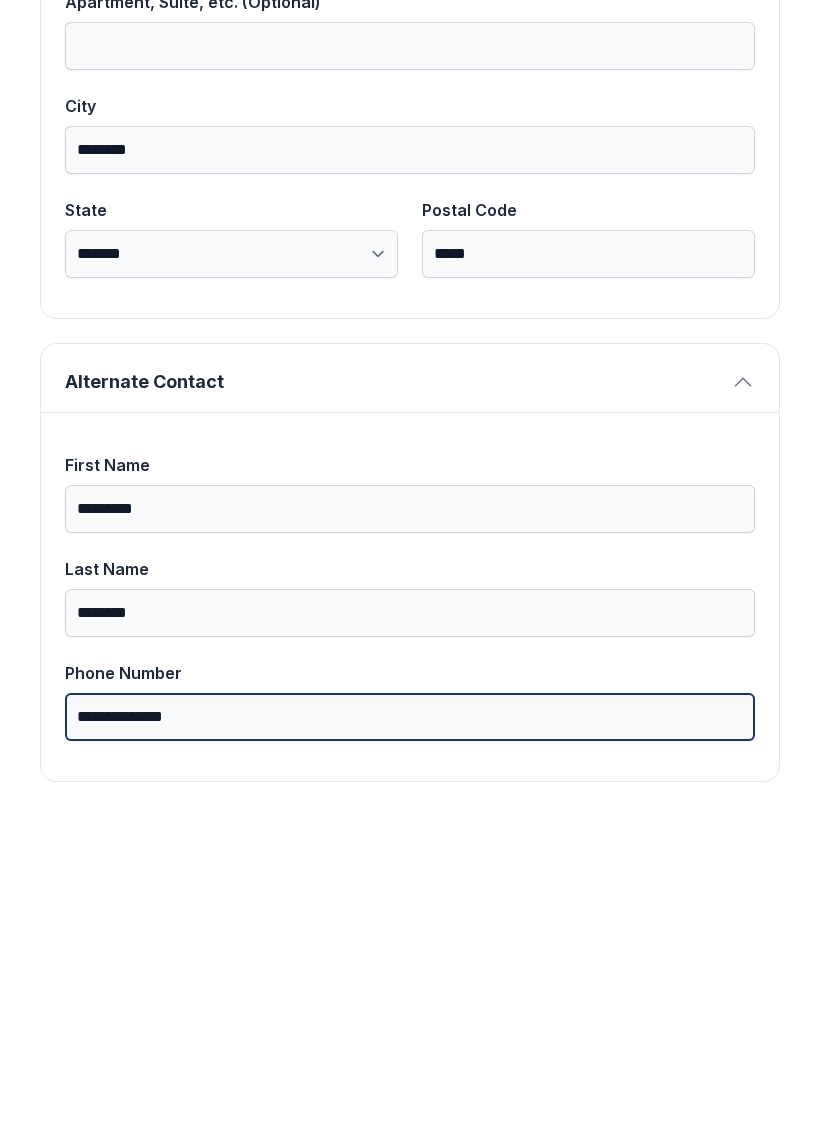 scroll, scrollTop: 1269, scrollLeft: 0, axis: vertical 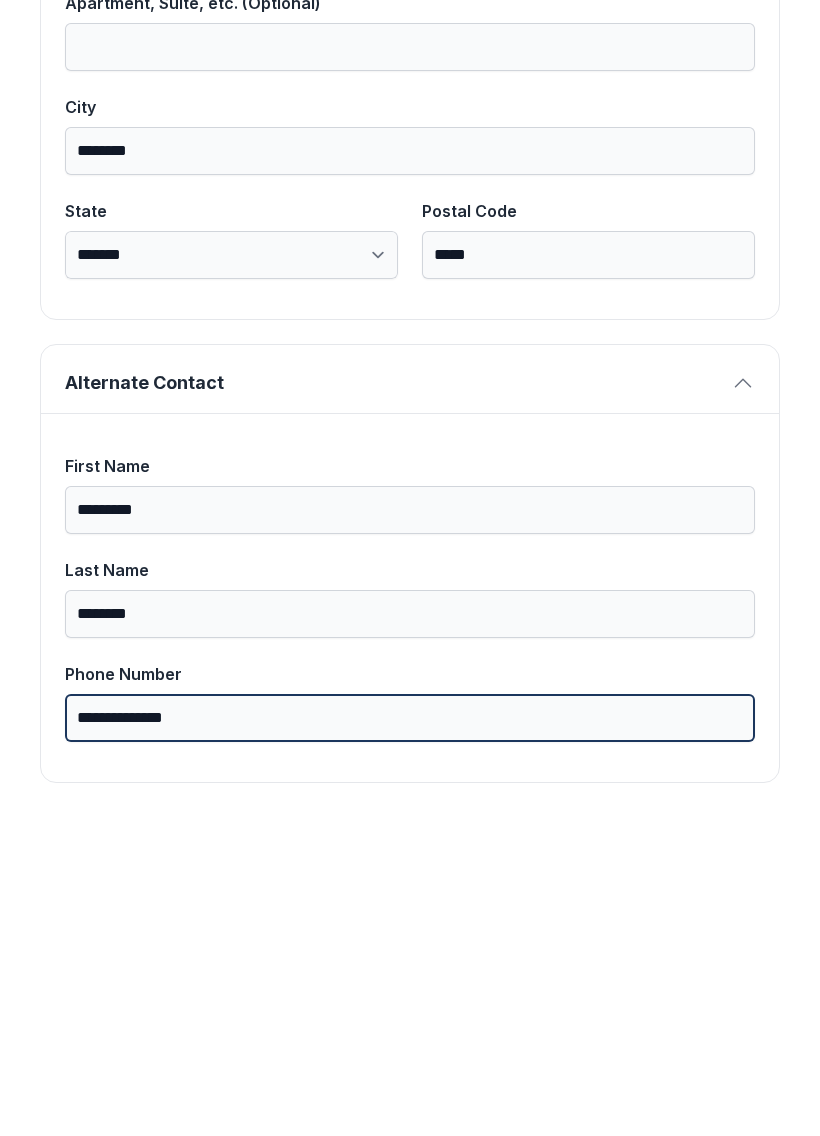 type on "**********" 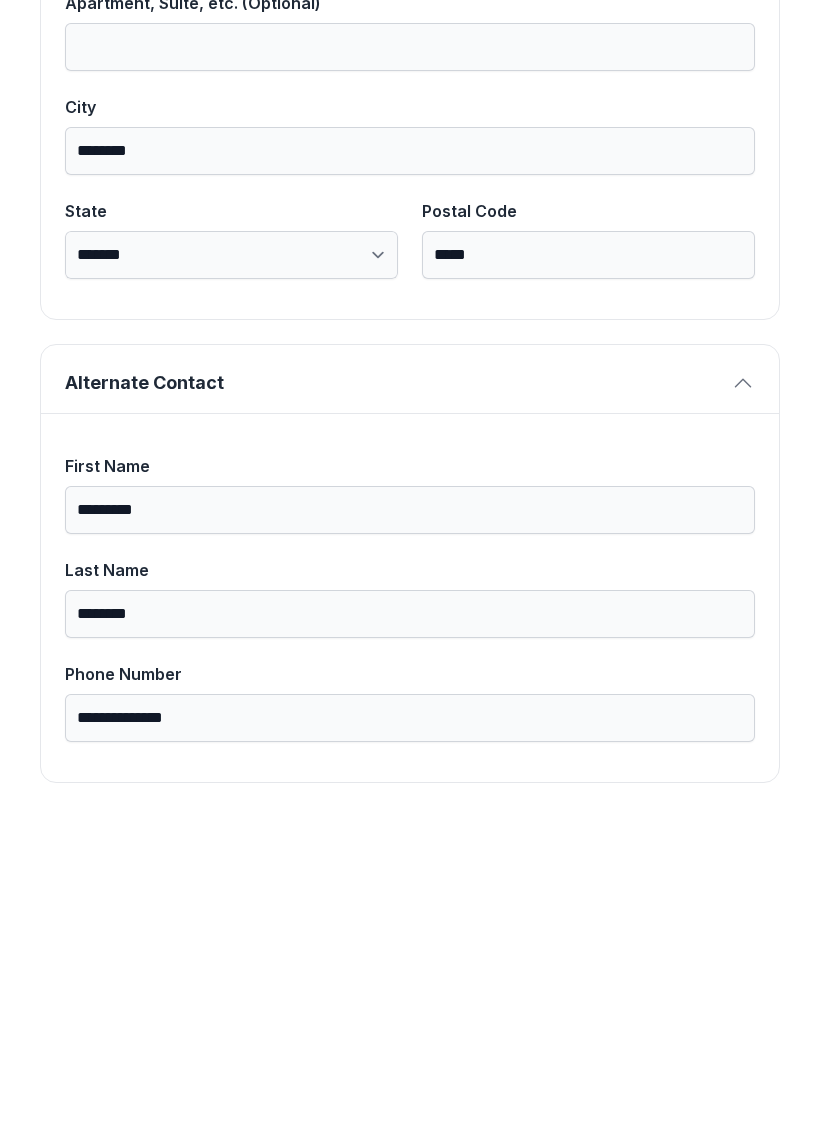 click on "**********" at bounding box center (410, 102) 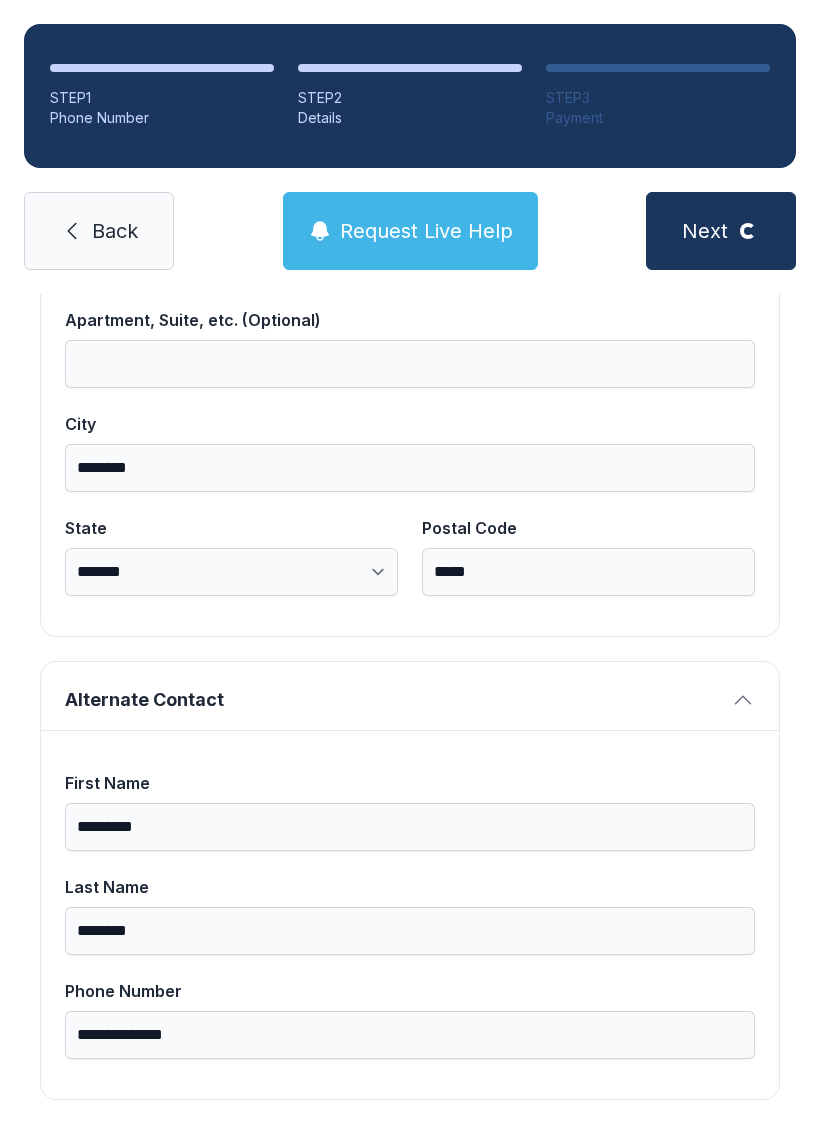 scroll, scrollTop: 0, scrollLeft: 0, axis: both 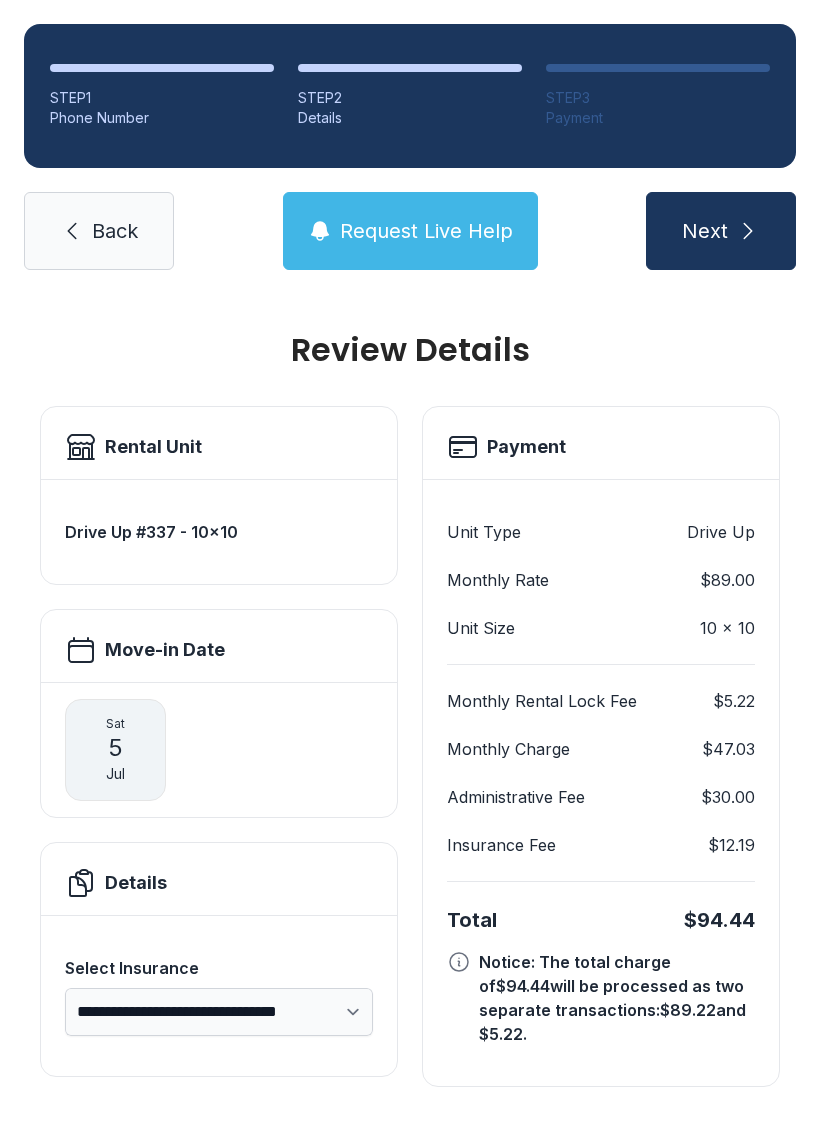 click on "Next" at bounding box center (721, 231) 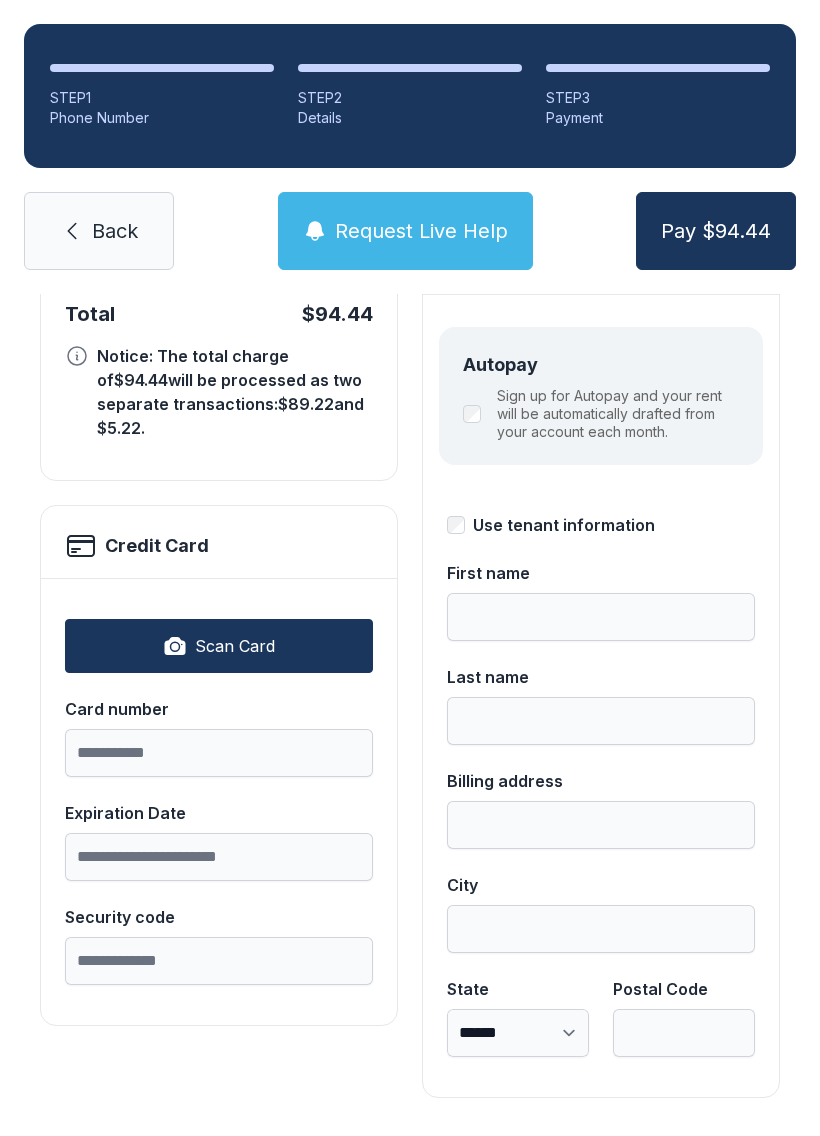 scroll, scrollTop: 218, scrollLeft: 0, axis: vertical 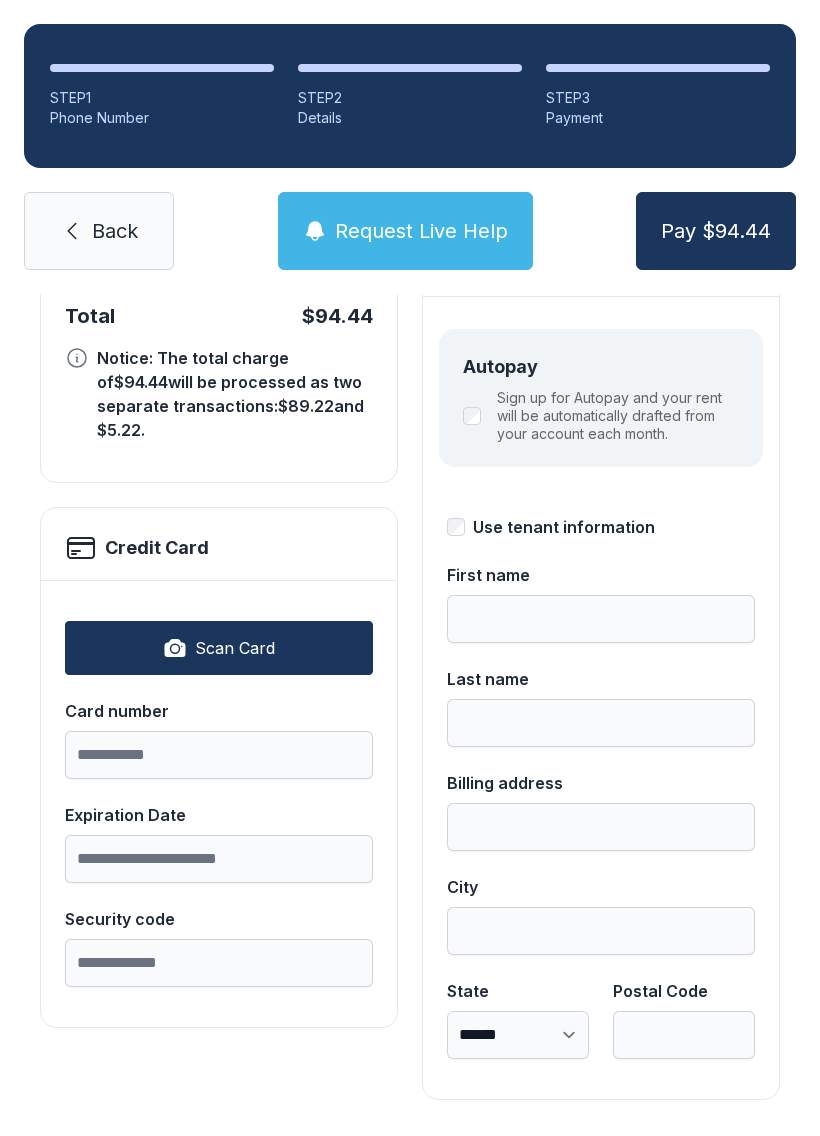 click on "Back" at bounding box center [115, 231] 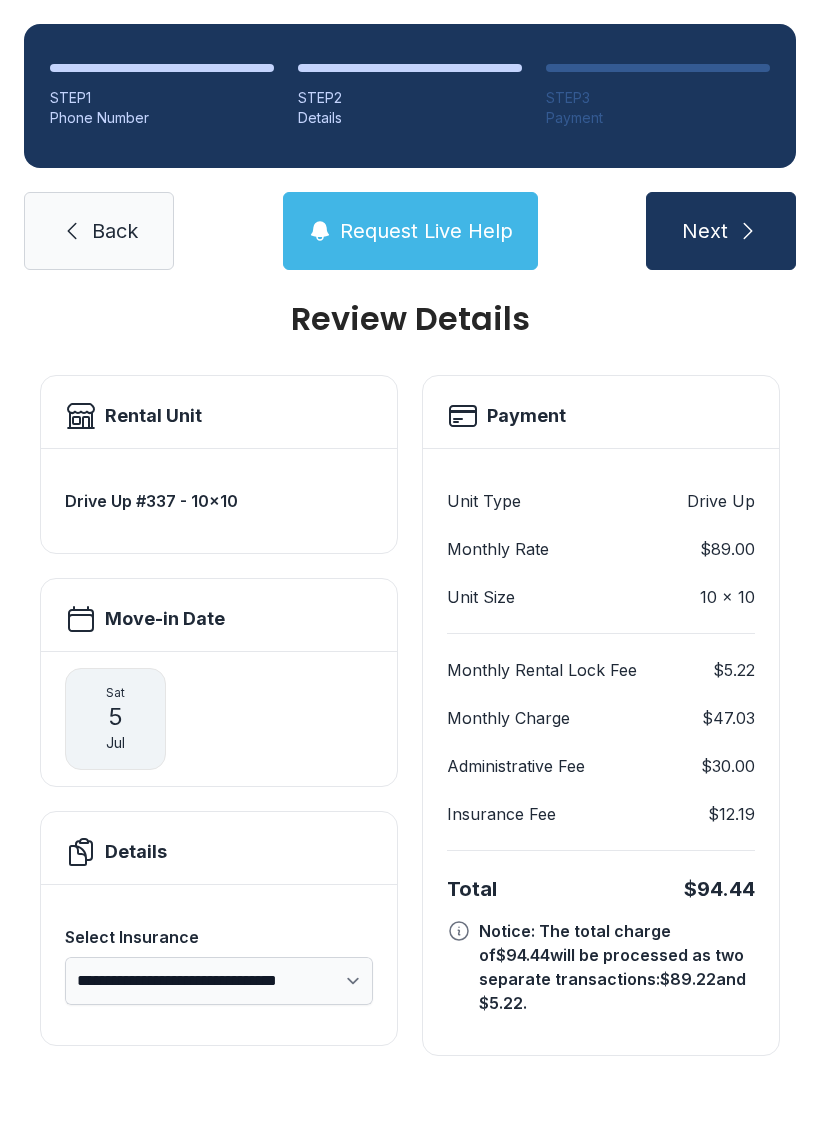 scroll, scrollTop: 0, scrollLeft: 0, axis: both 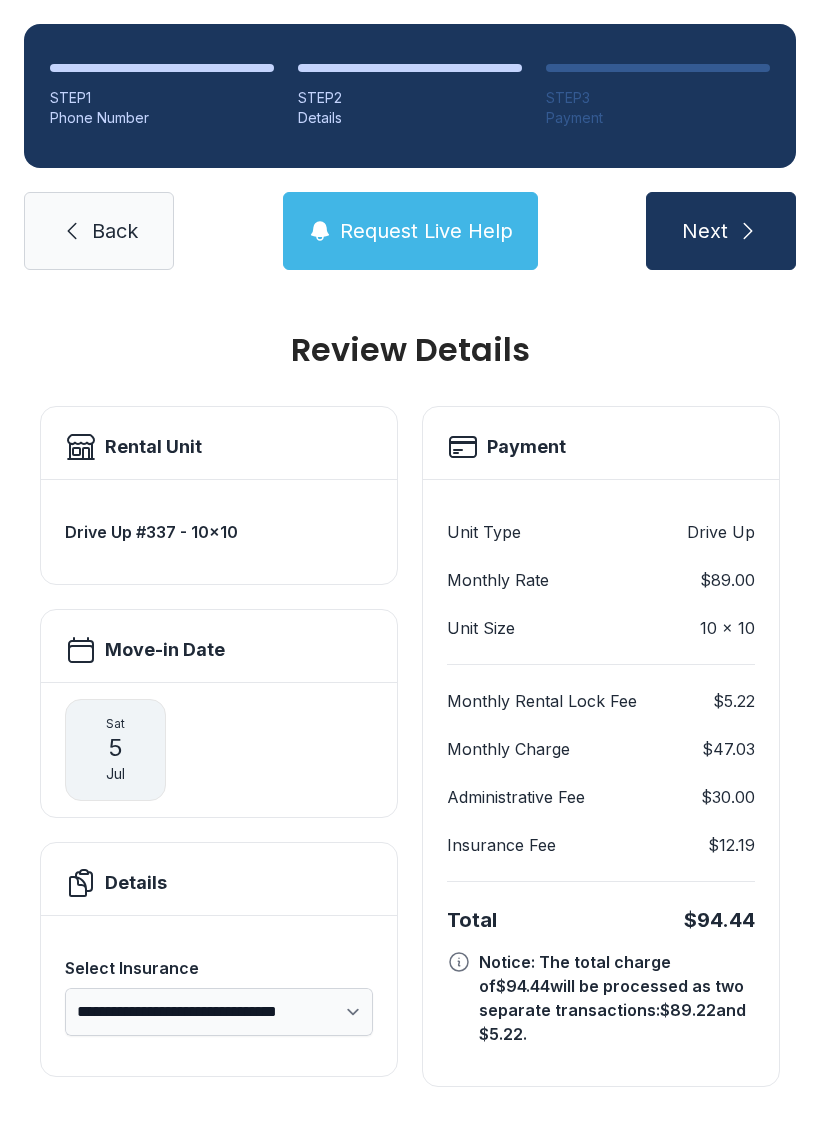 click on "Next" at bounding box center [705, 231] 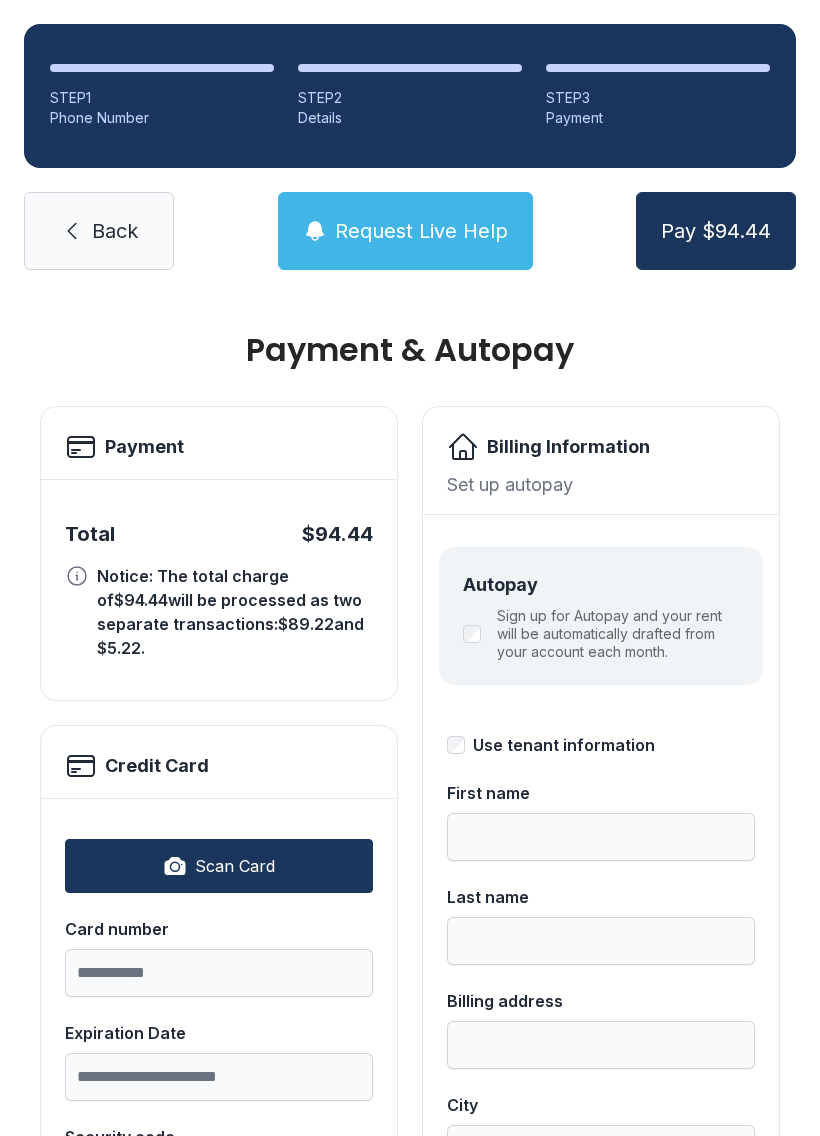 scroll, scrollTop: 0, scrollLeft: 0, axis: both 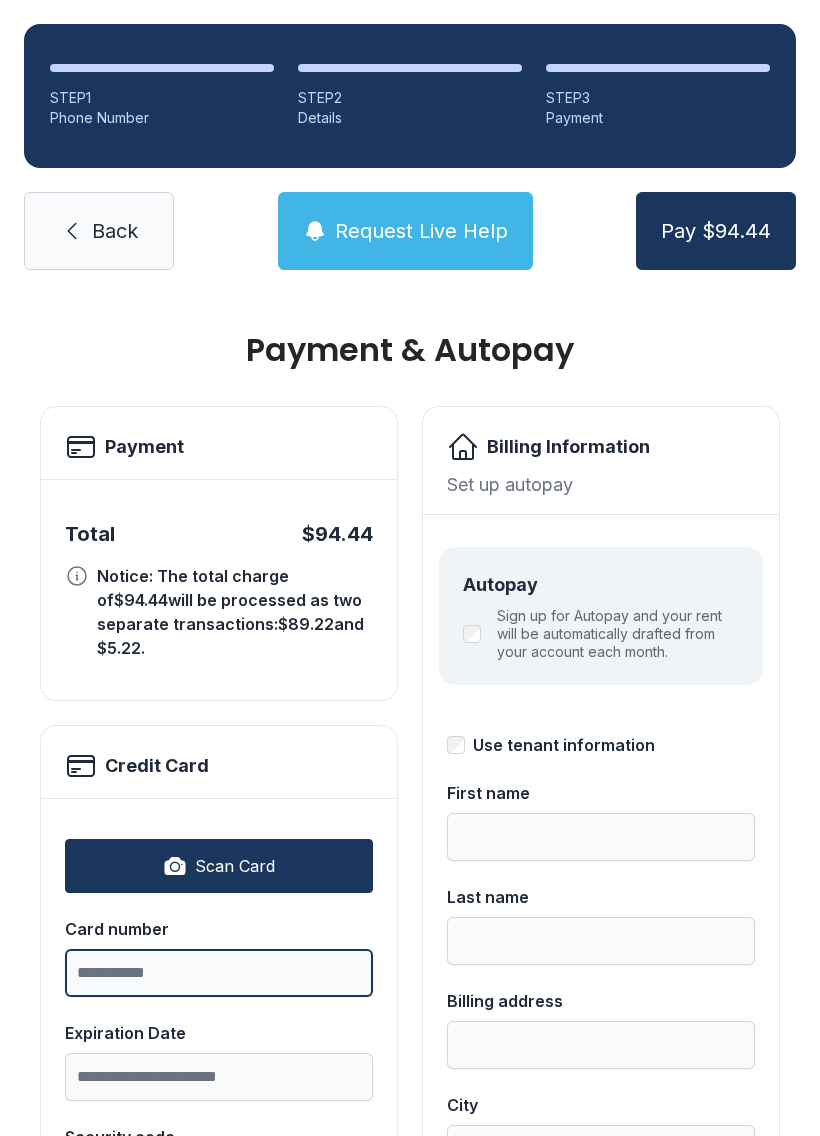 click on "Card number" at bounding box center [219, 973] 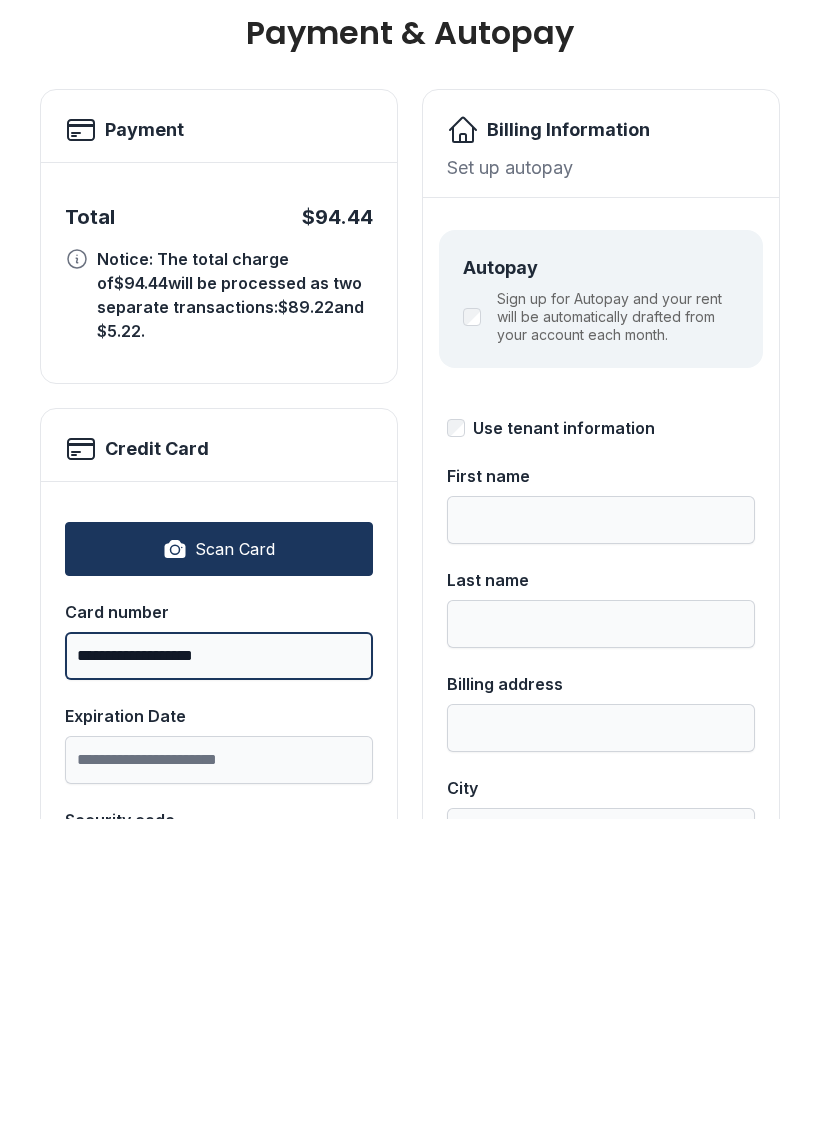 type on "**********" 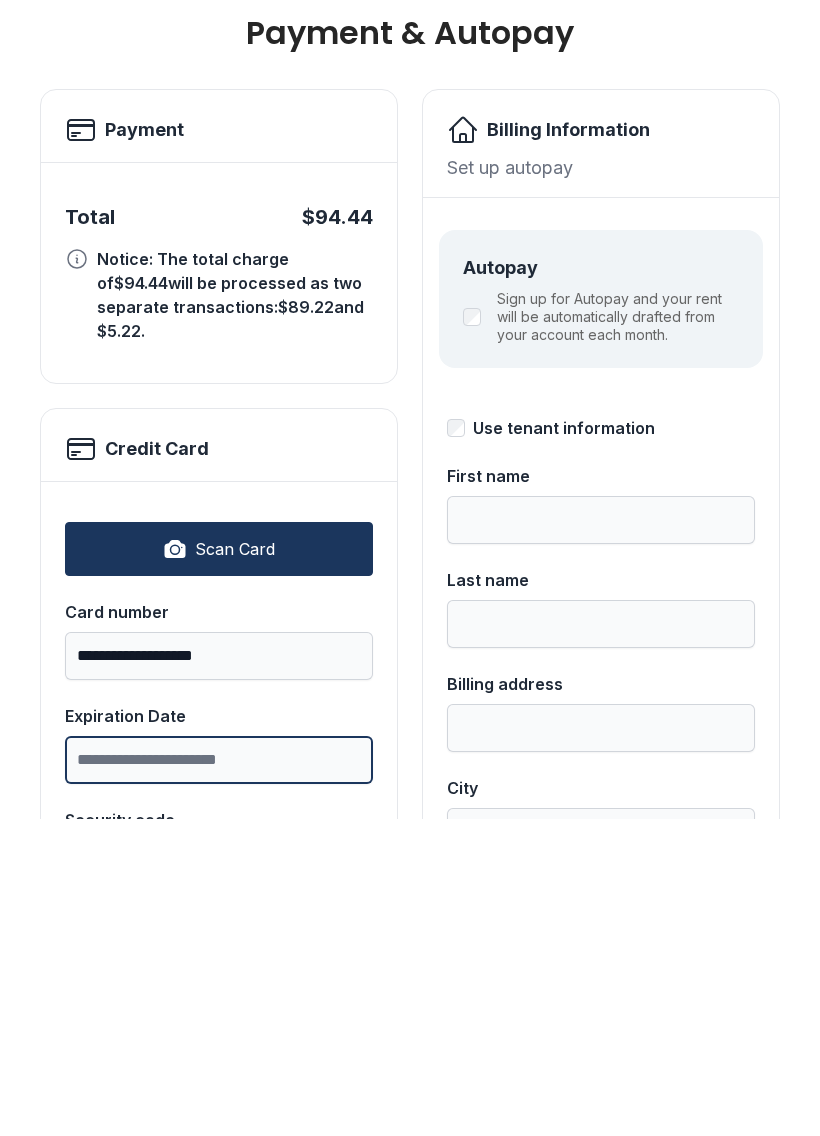 click on "Expiration Date" at bounding box center (219, 1077) 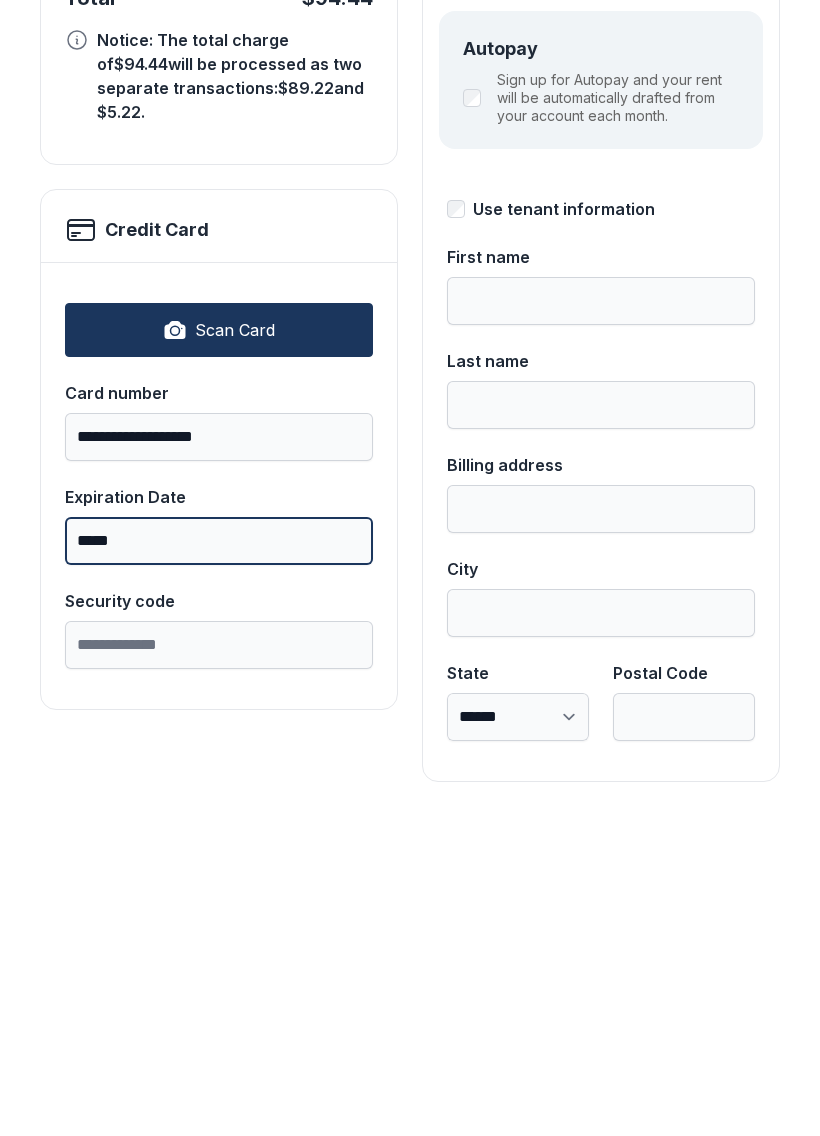 scroll, scrollTop: 218, scrollLeft: 0, axis: vertical 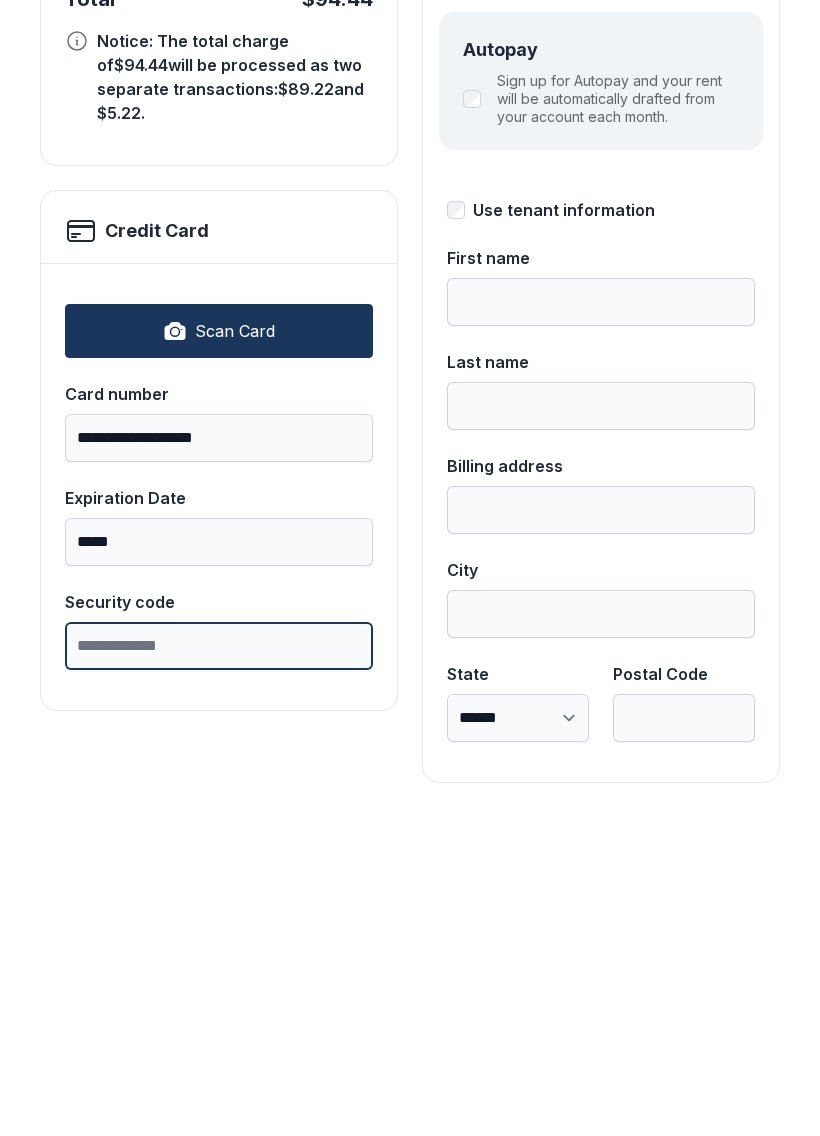 click on "Security code" at bounding box center [219, 963] 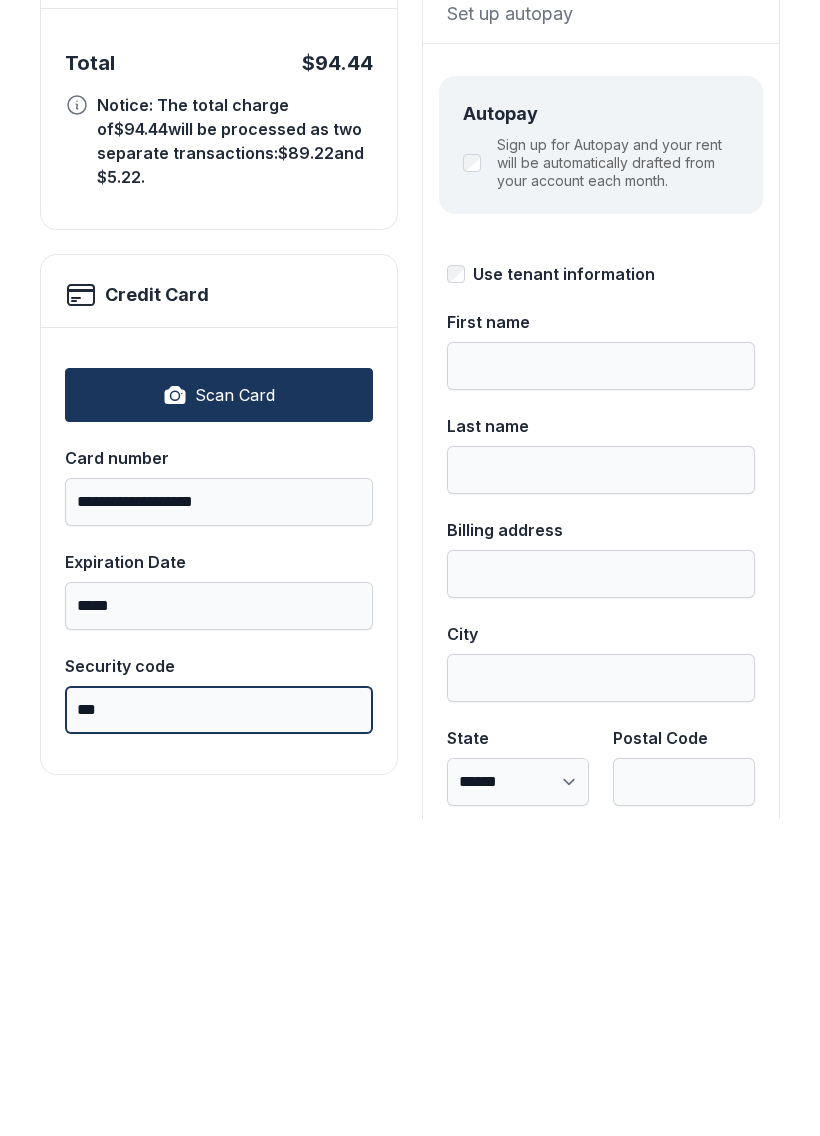scroll, scrollTop: 157, scrollLeft: 0, axis: vertical 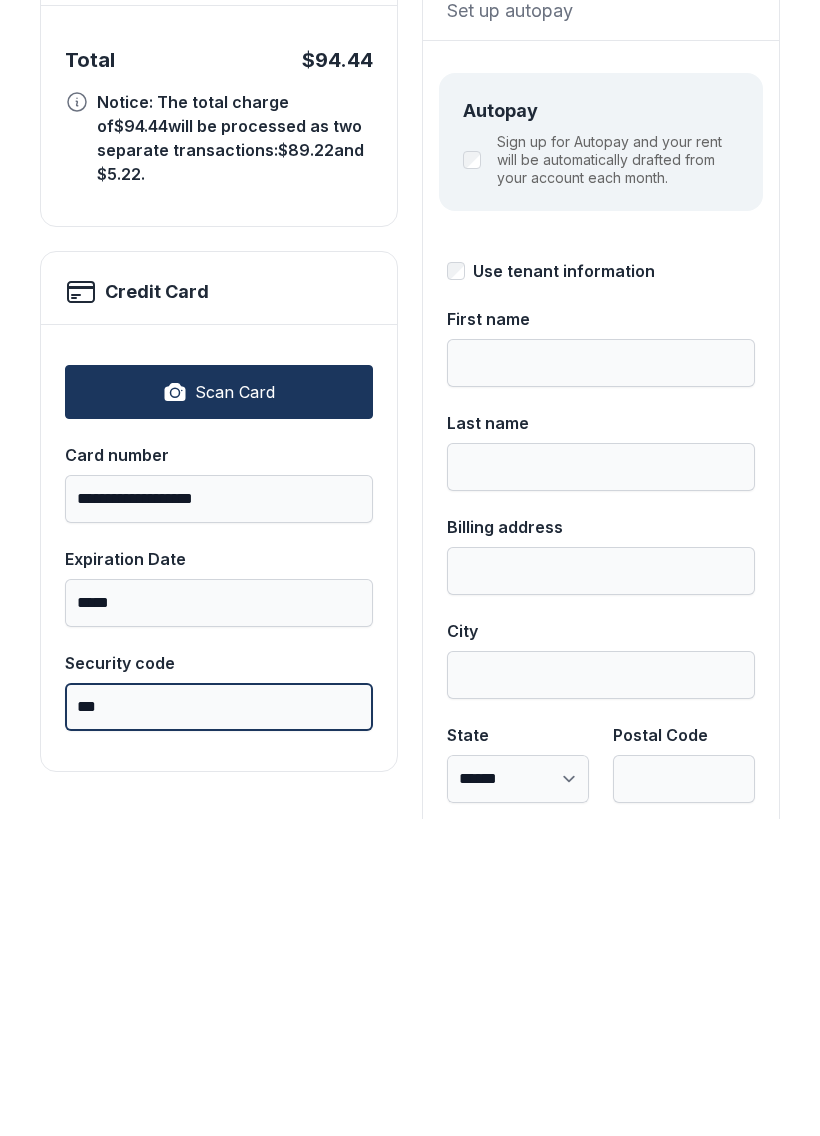 type on "***" 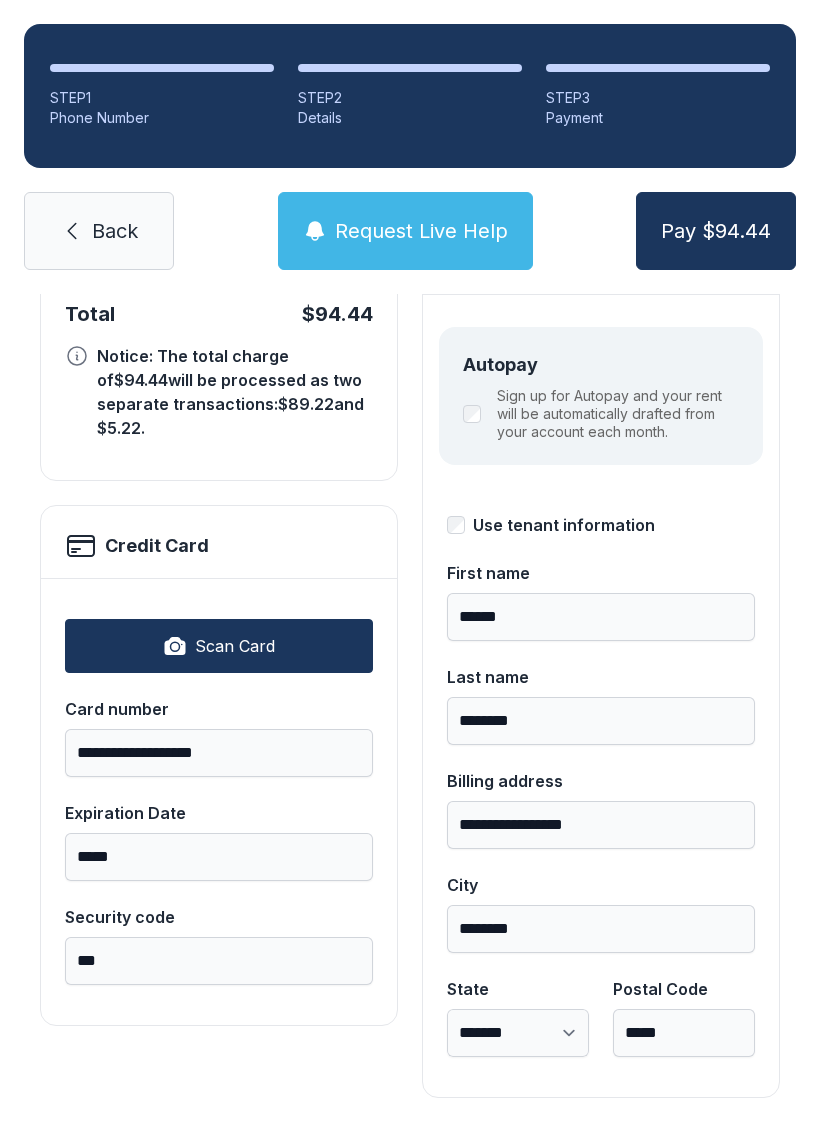 scroll, scrollTop: 218, scrollLeft: 0, axis: vertical 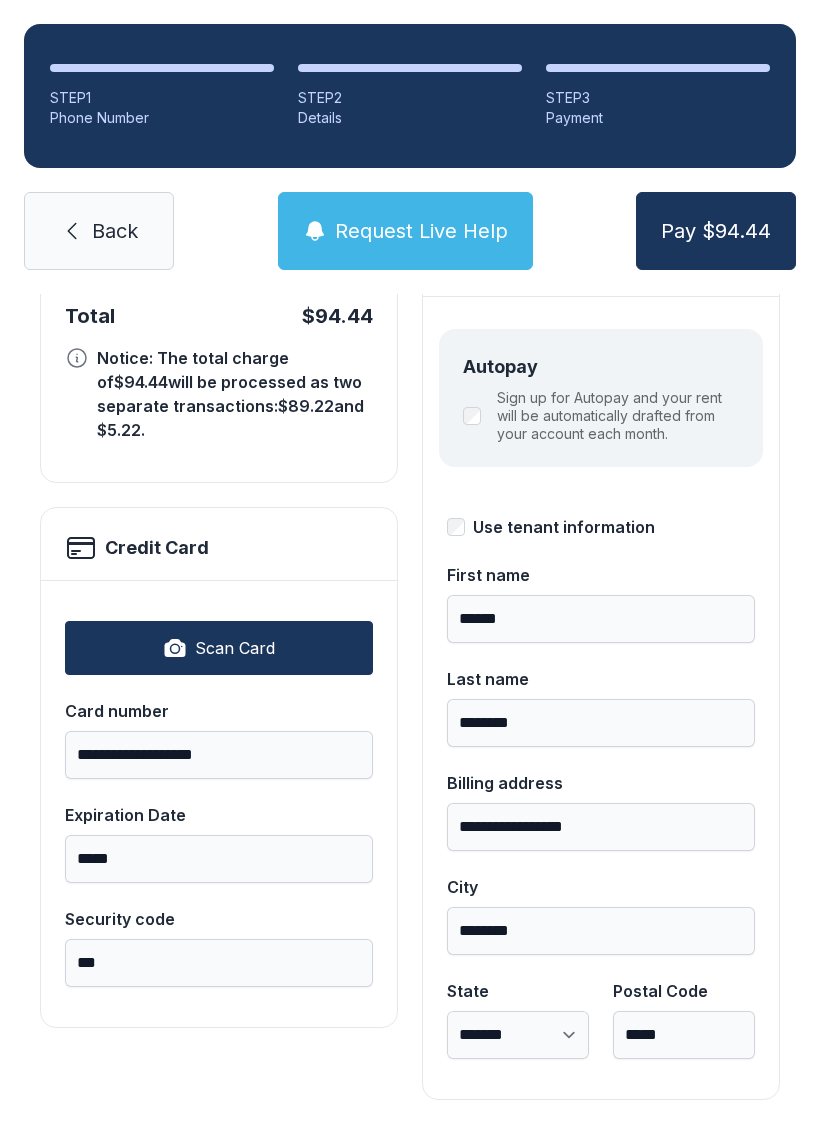click on "Pay $94.44" at bounding box center [716, 231] 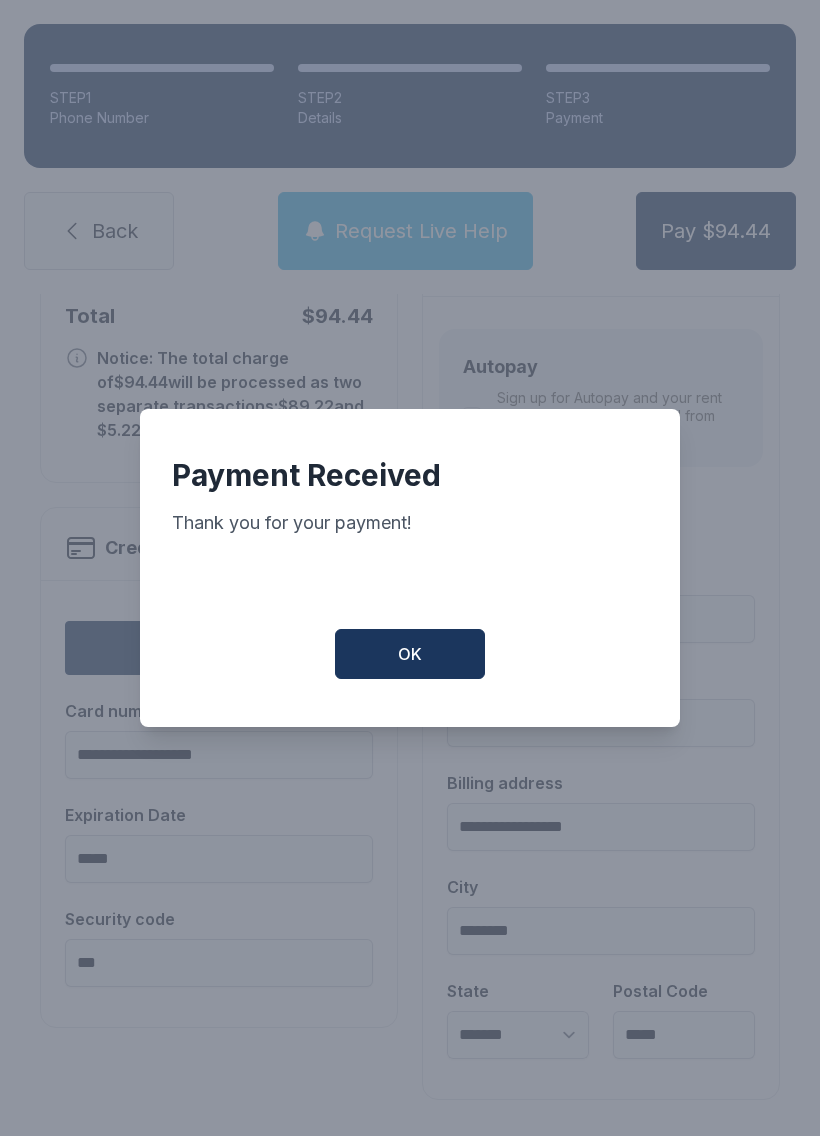 click on "OK" at bounding box center (410, 654) 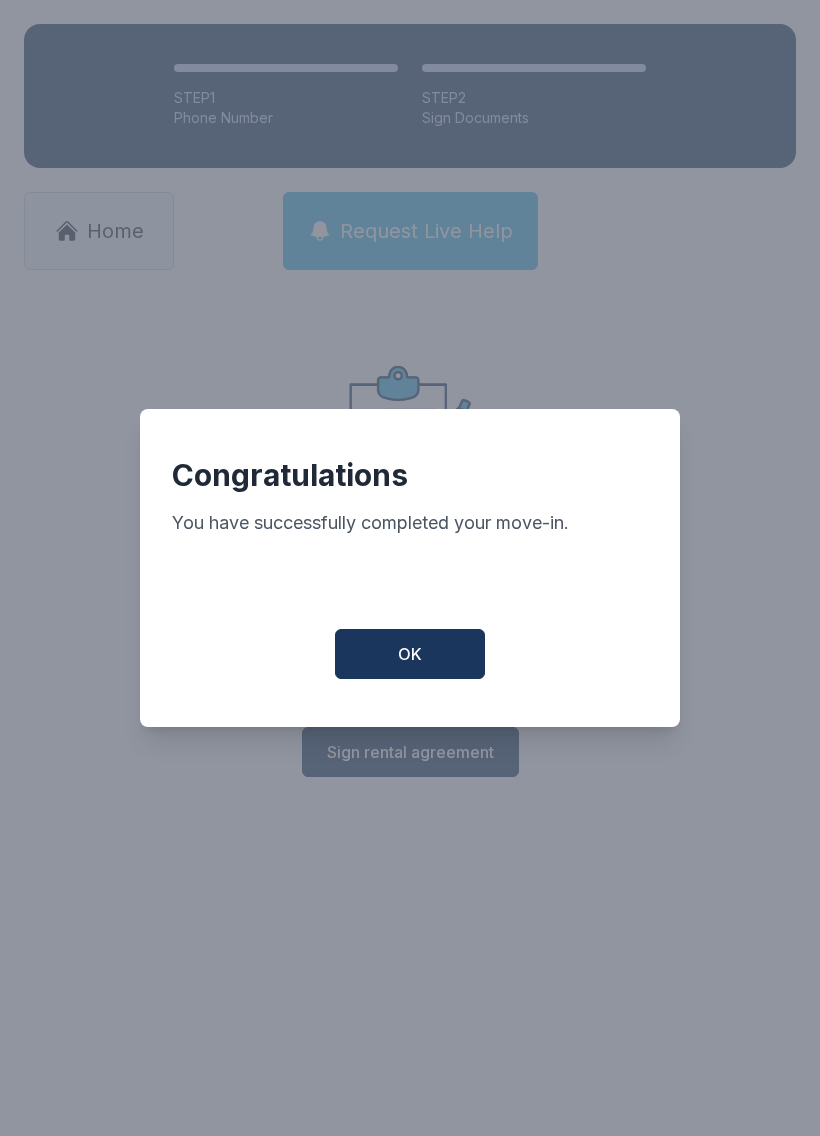 click on "OK" at bounding box center (410, 654) 